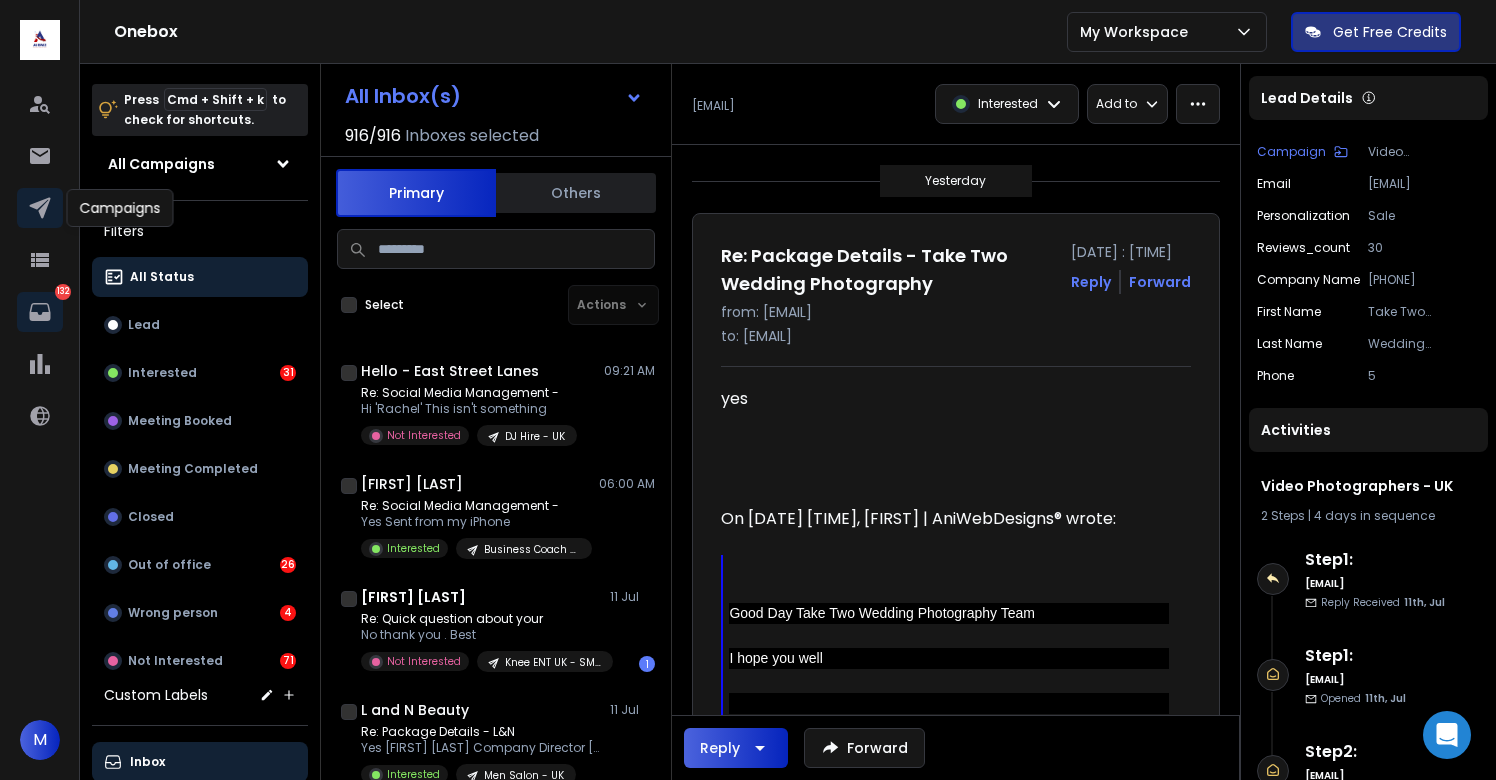 scroll, scrollTop: 0, scrollLeft: 0, axis: both 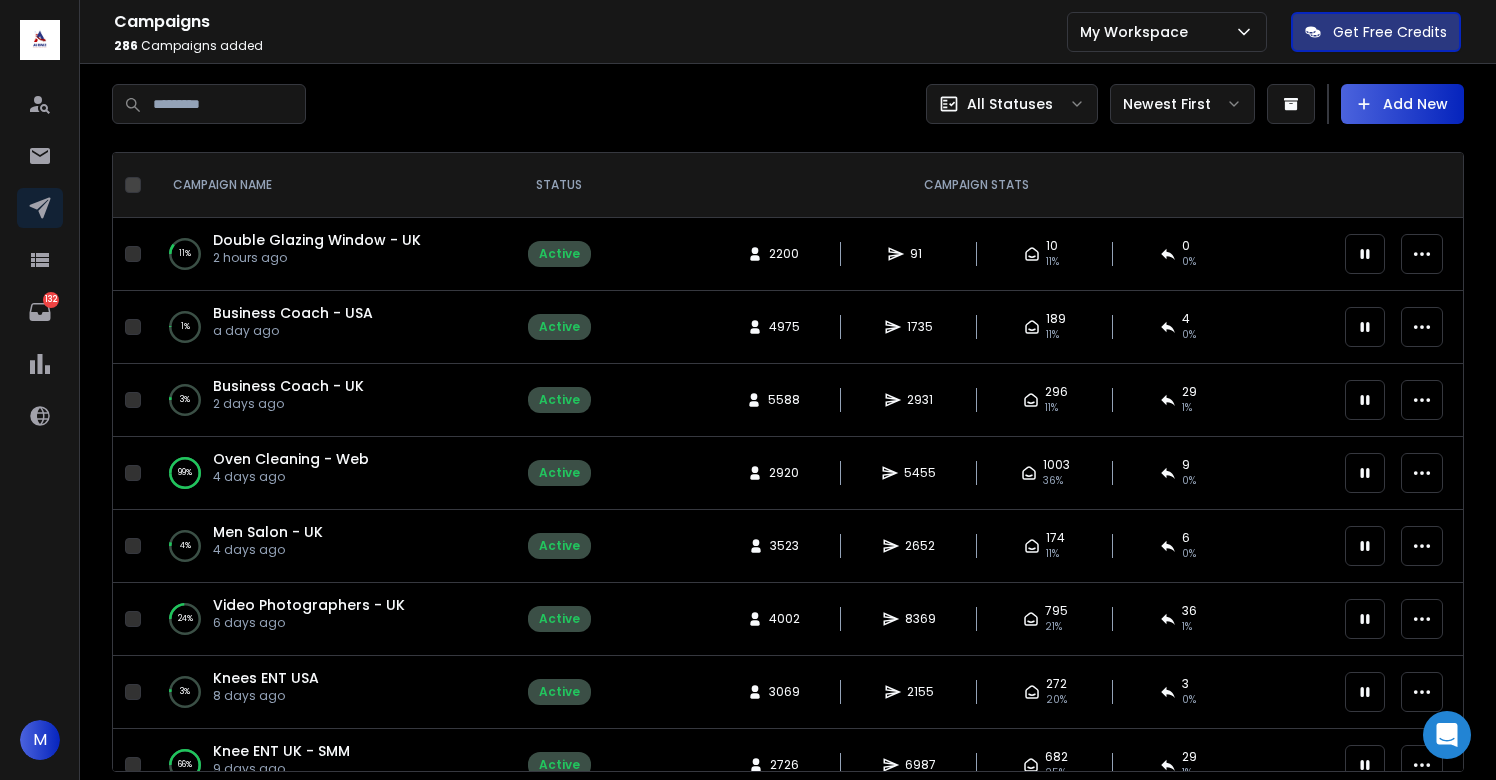 click on "Business Coach - USA" at bounding box center (293, 313) 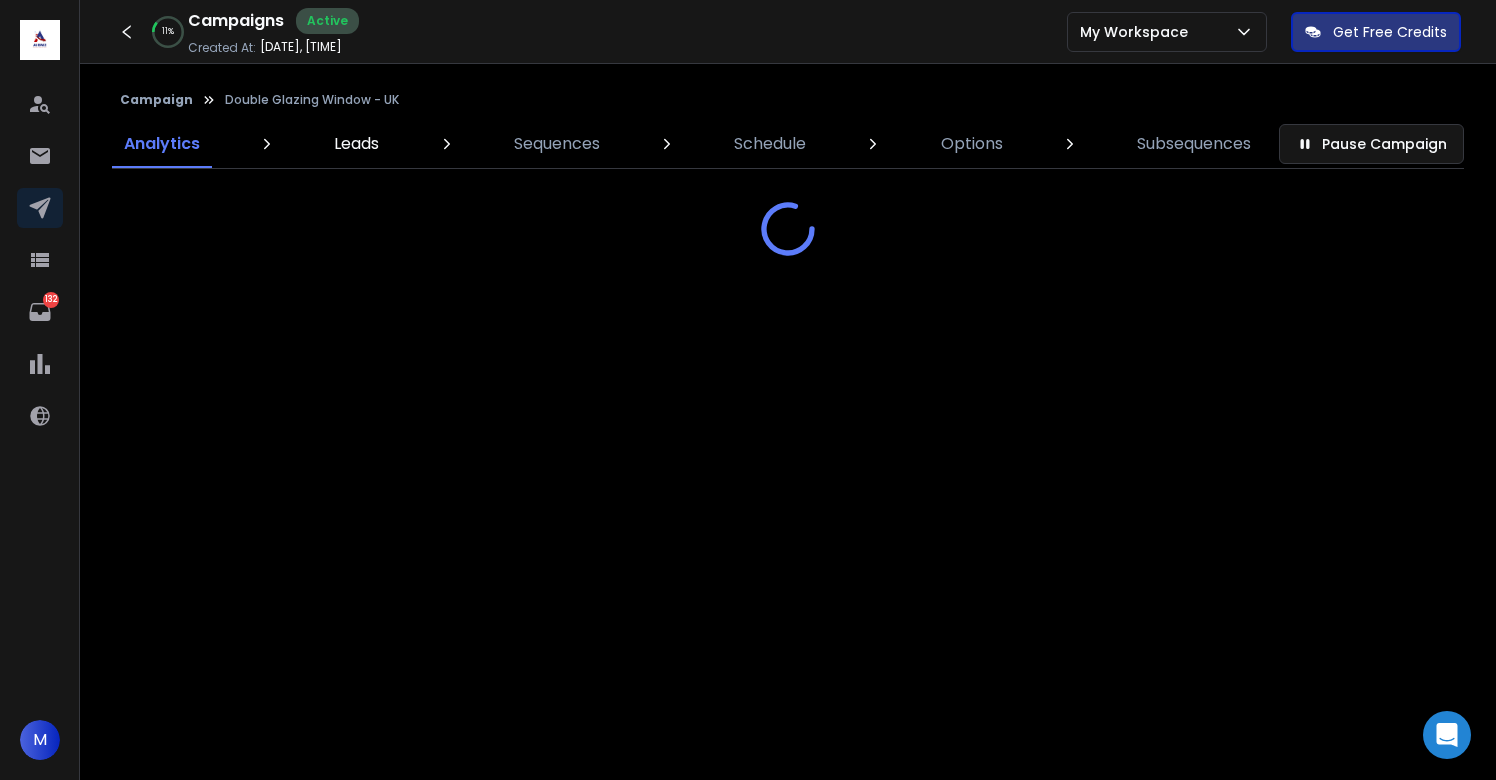 click on "Leads" at bounding box center [356, 144] 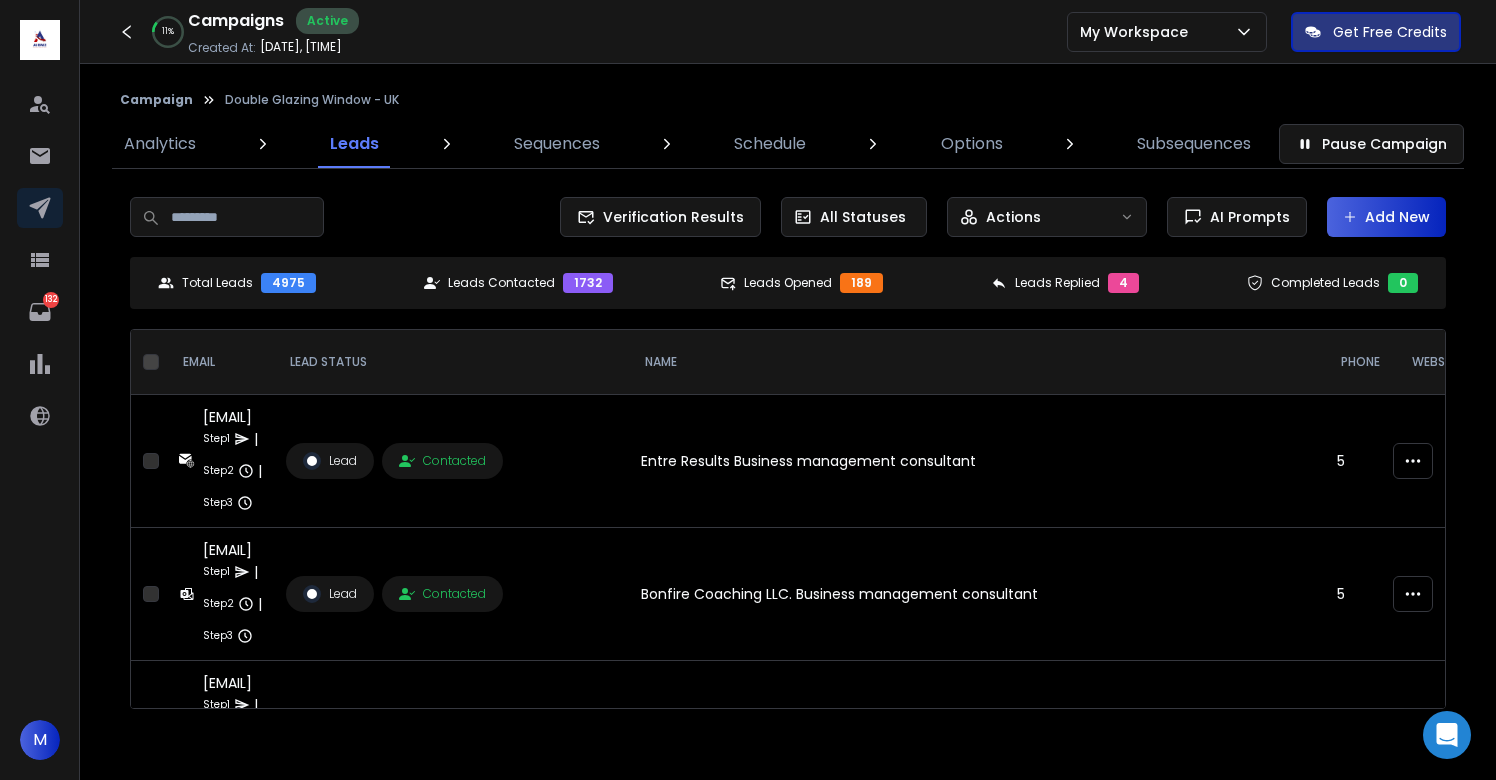 click on "Add New" at bounding box center (1386, 217) 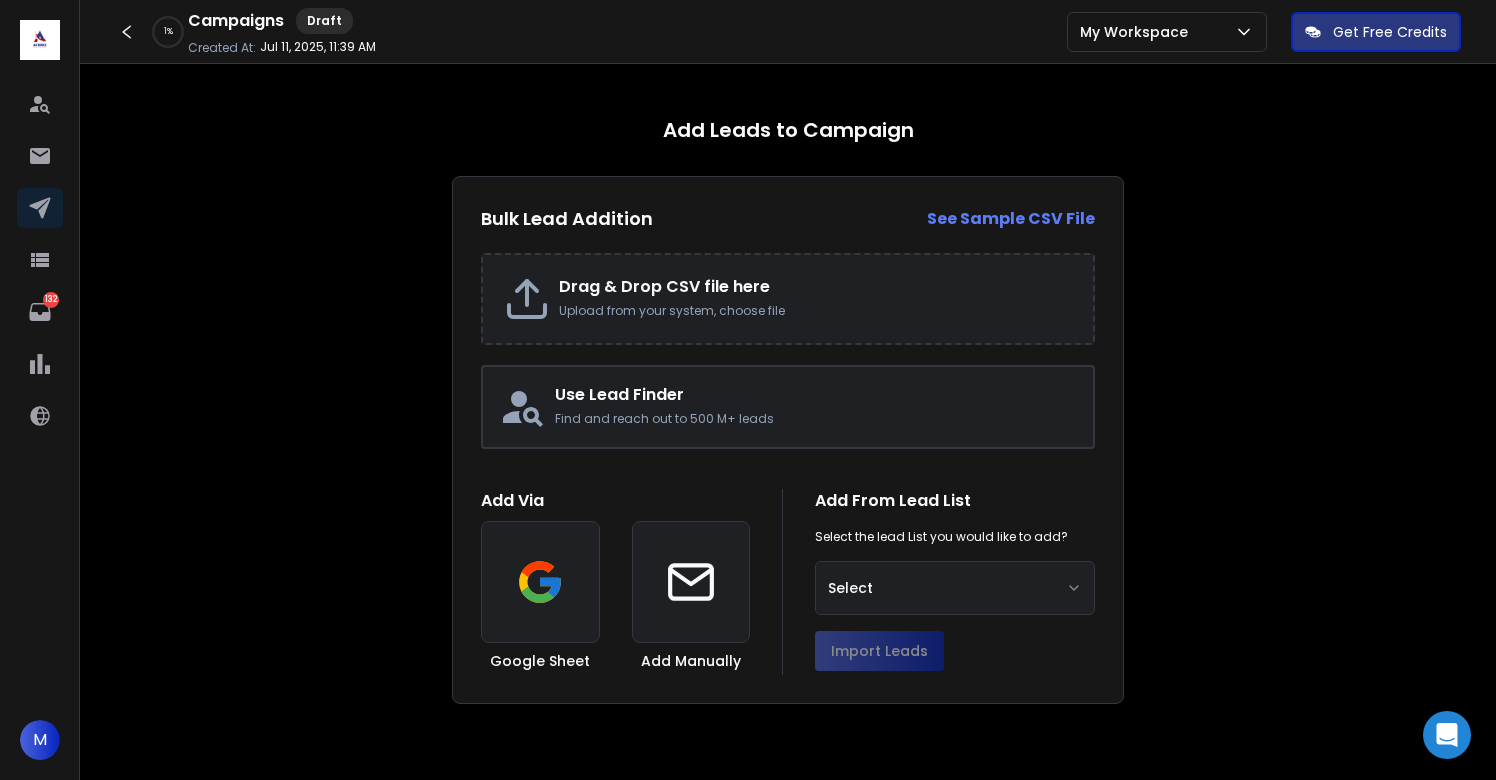click on "Drag & Drop CSV file here Upload from your system, choose file" at bounding box center [788, 299] 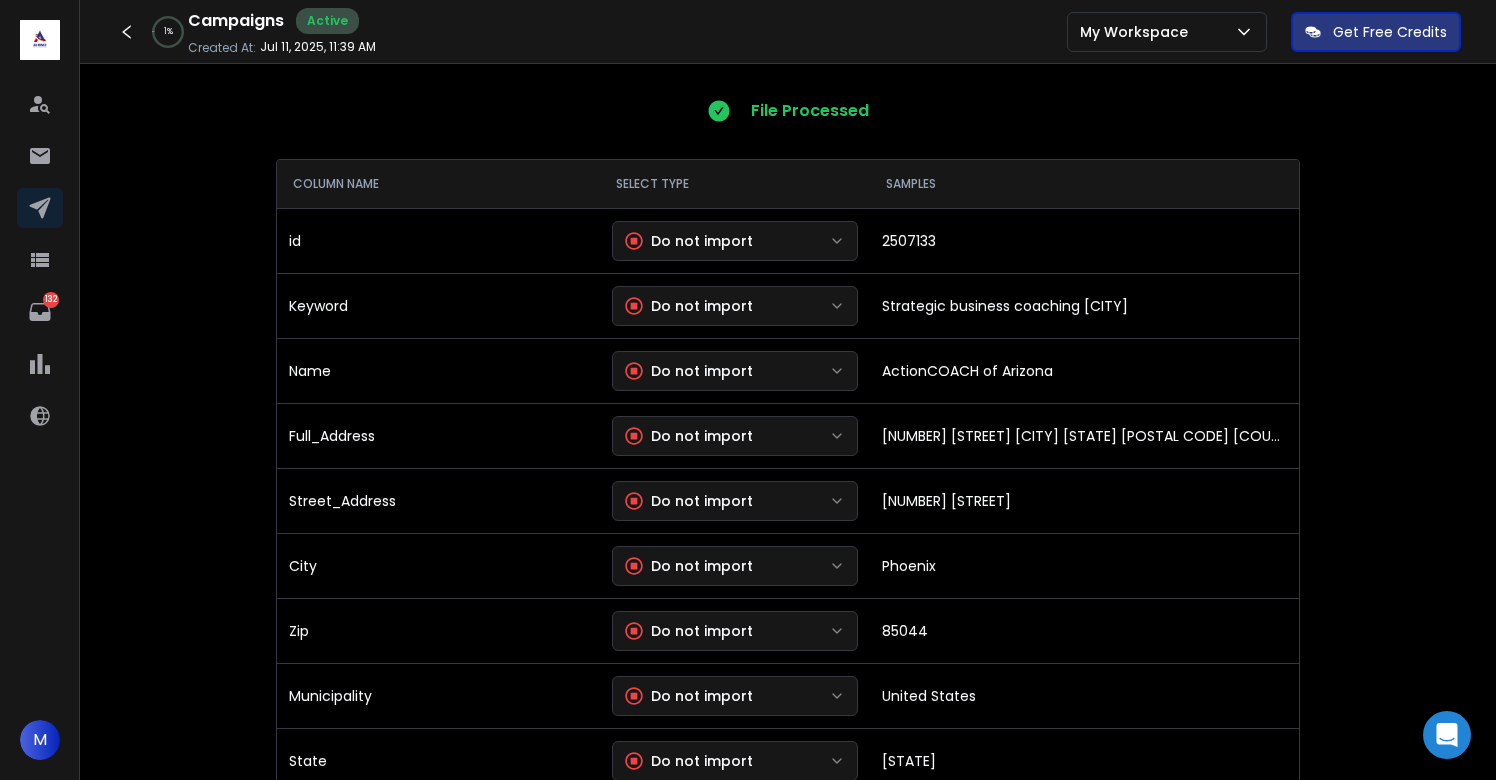 scroll, scrollTop: 184, scrollLeft: 0, axis: vertical 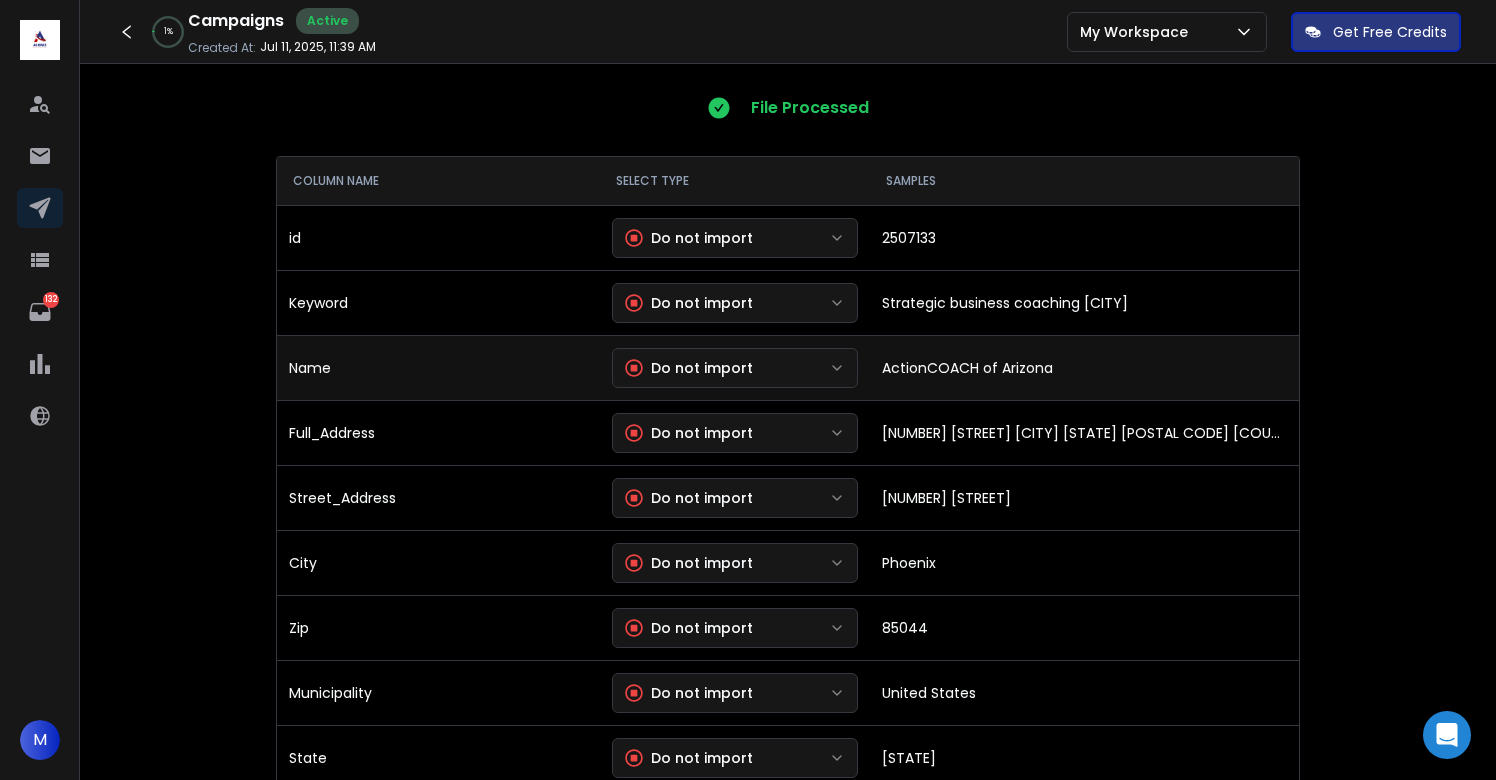 click on "Do not import" at bounding box center (735, 368) 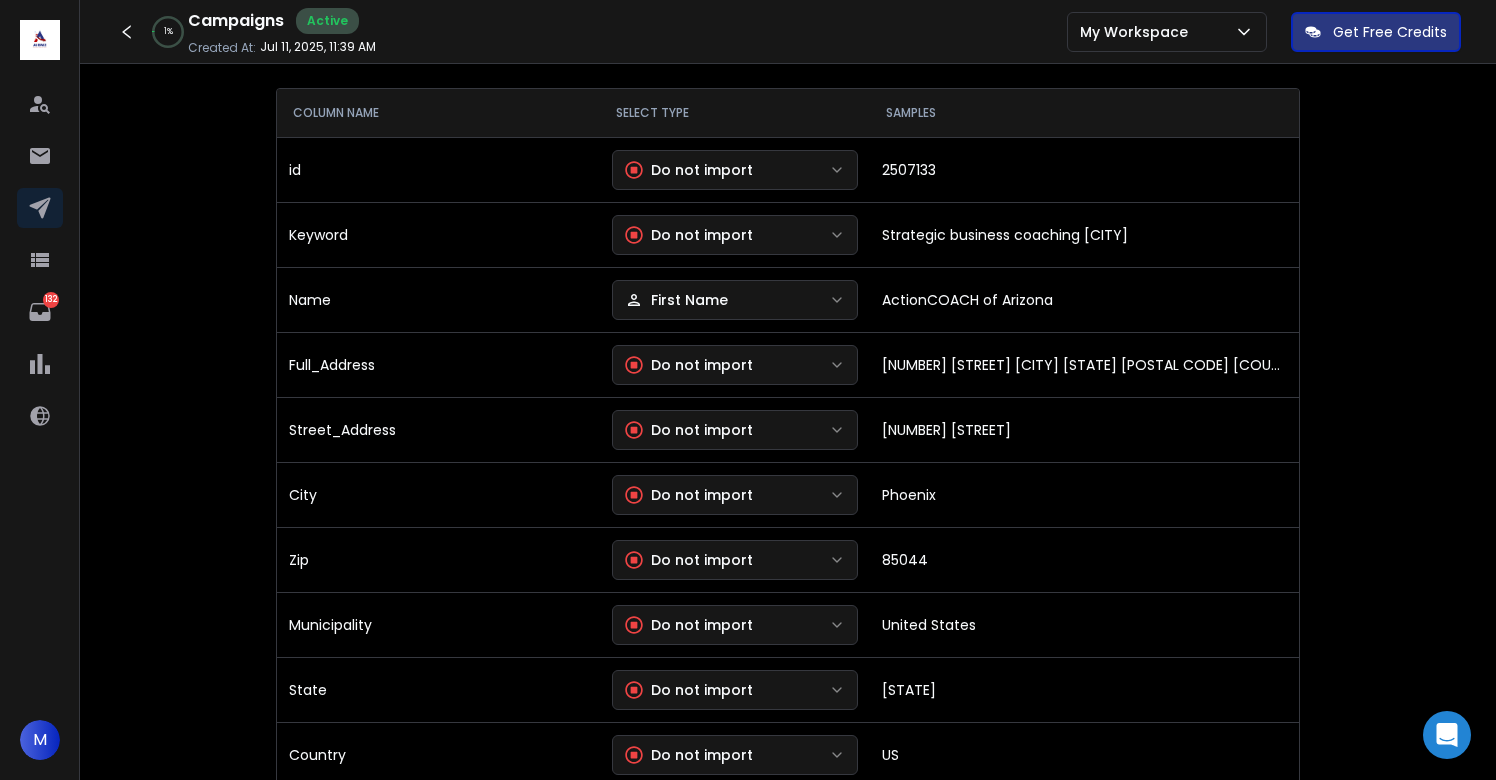 scroll, scrollTop: 256, scrollLeft: 0, axis: vertical 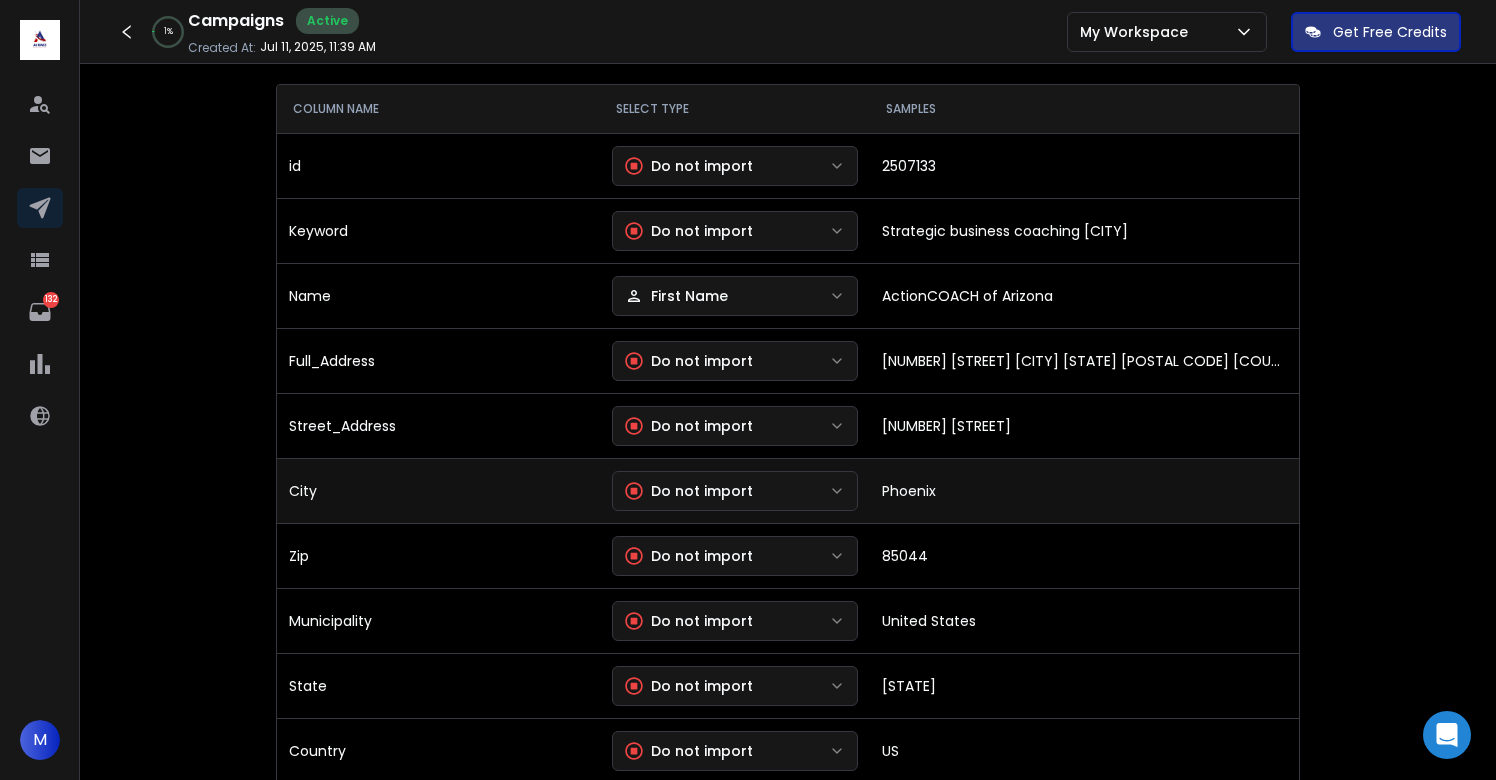 click on "Do not import" at bounding box center [689, 491] 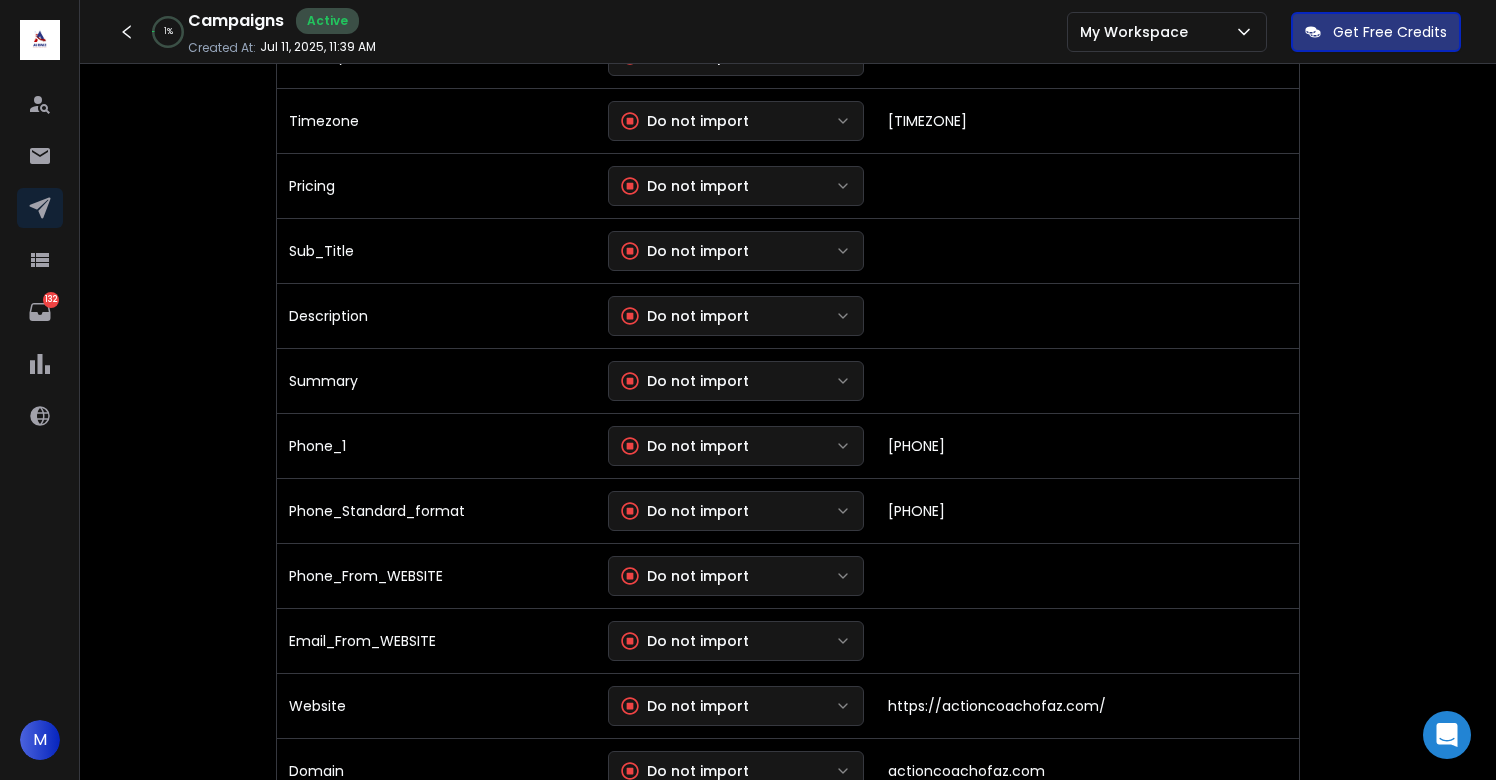 scroll, scrollTop: 953, scrollLeft: 0, axis: vertical 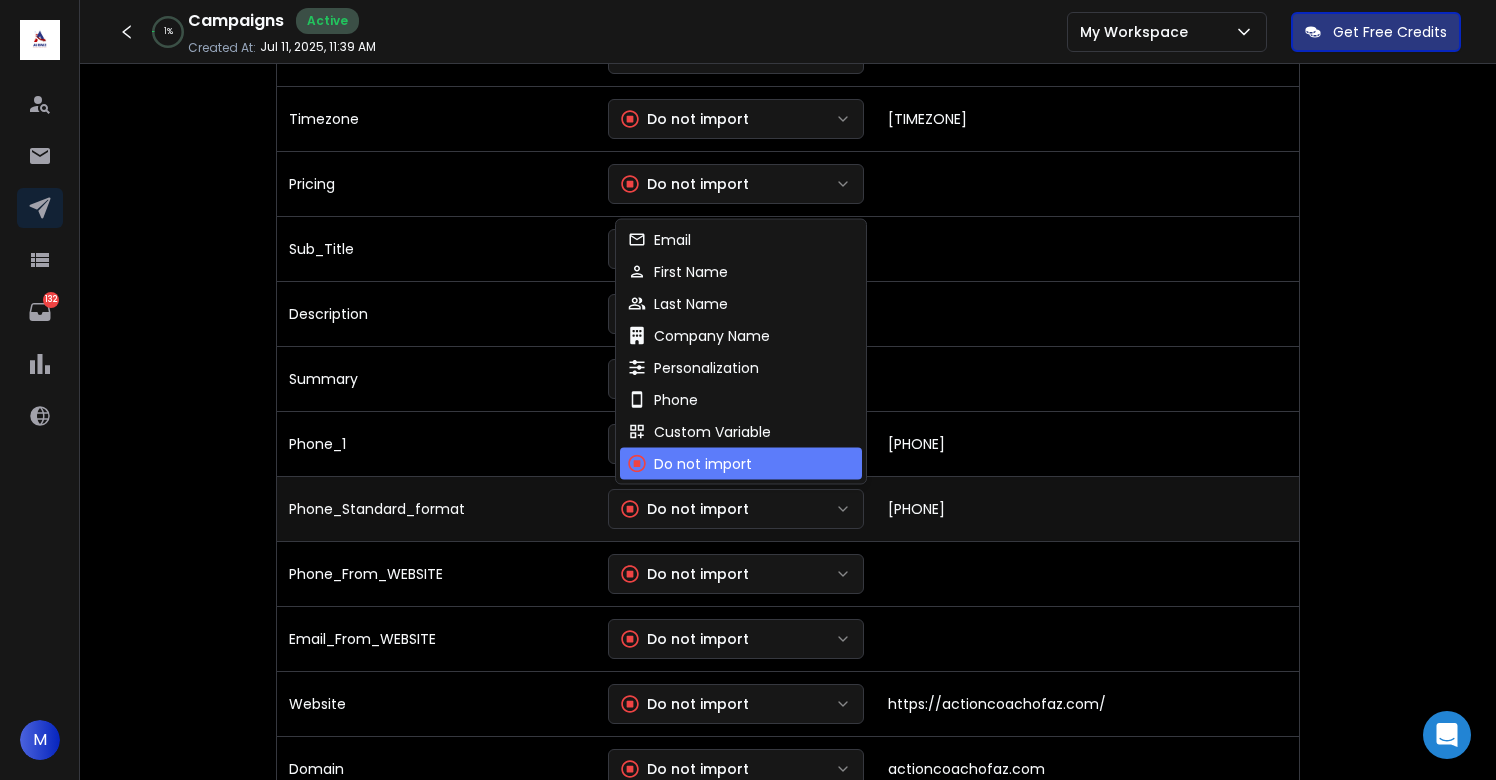 click on "Do not import" at bounding box center [685, 509] 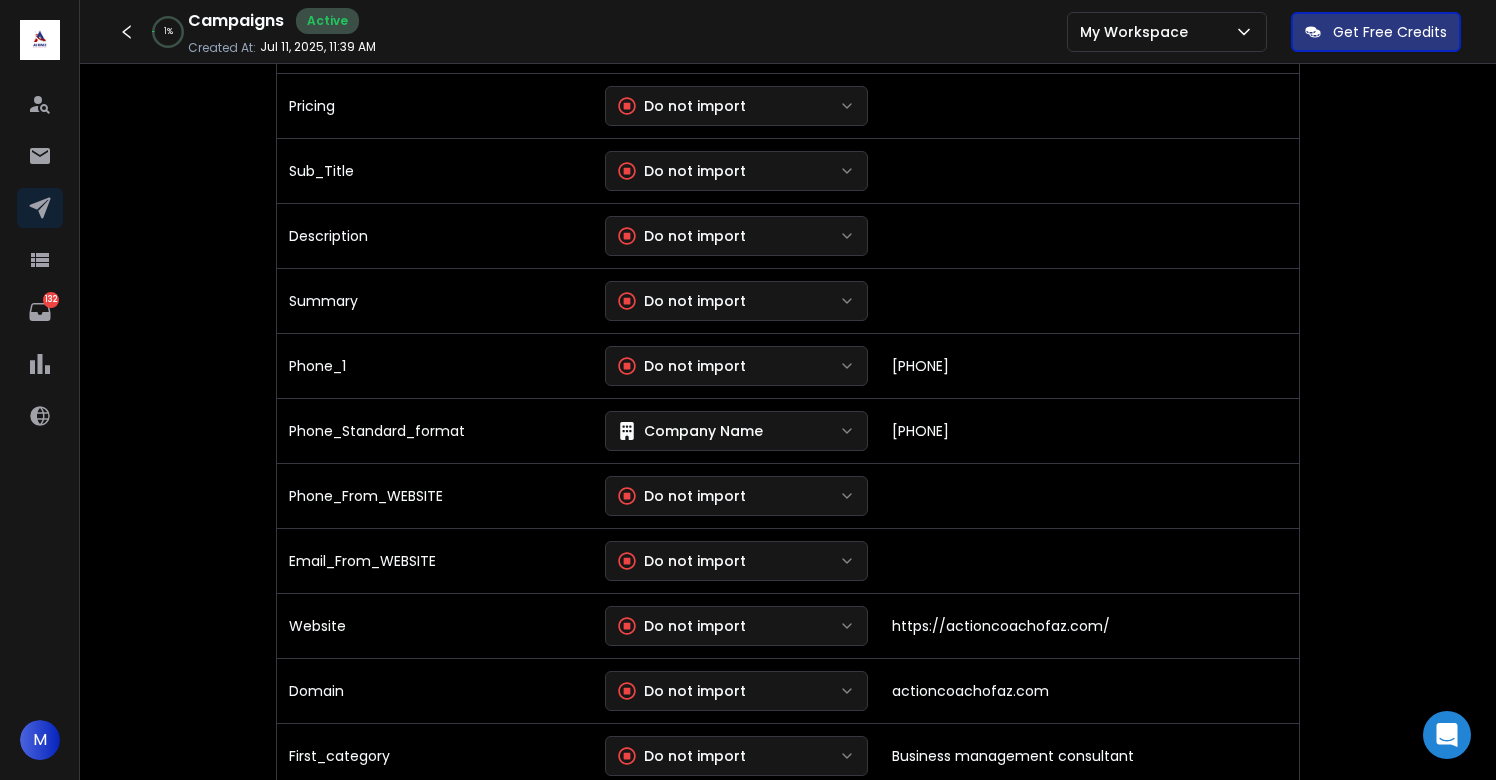 scroll, scrollTop: 1033, scrollLeft: 0, axis: vertical 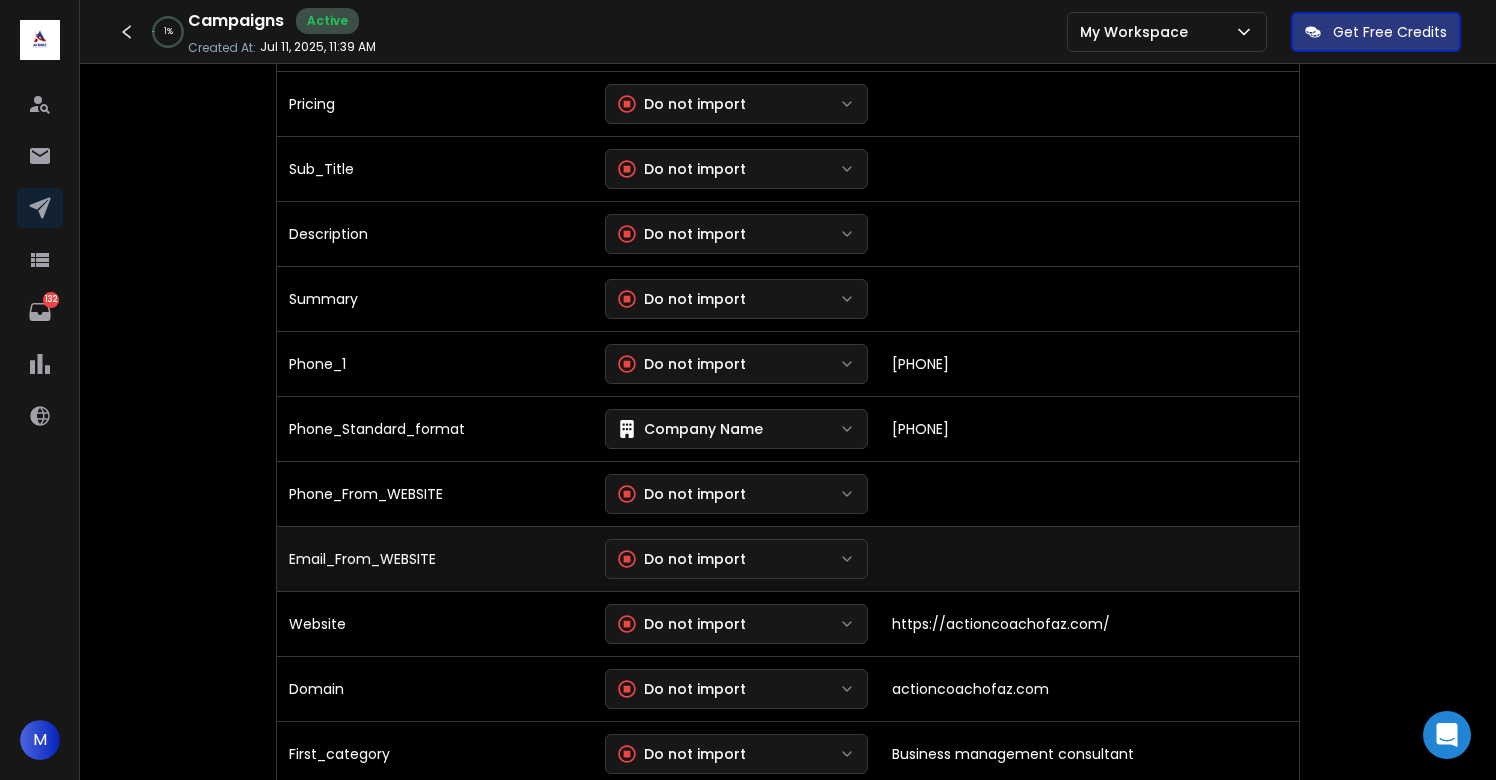 click on "Do not import" at bounding box center [682, 559] 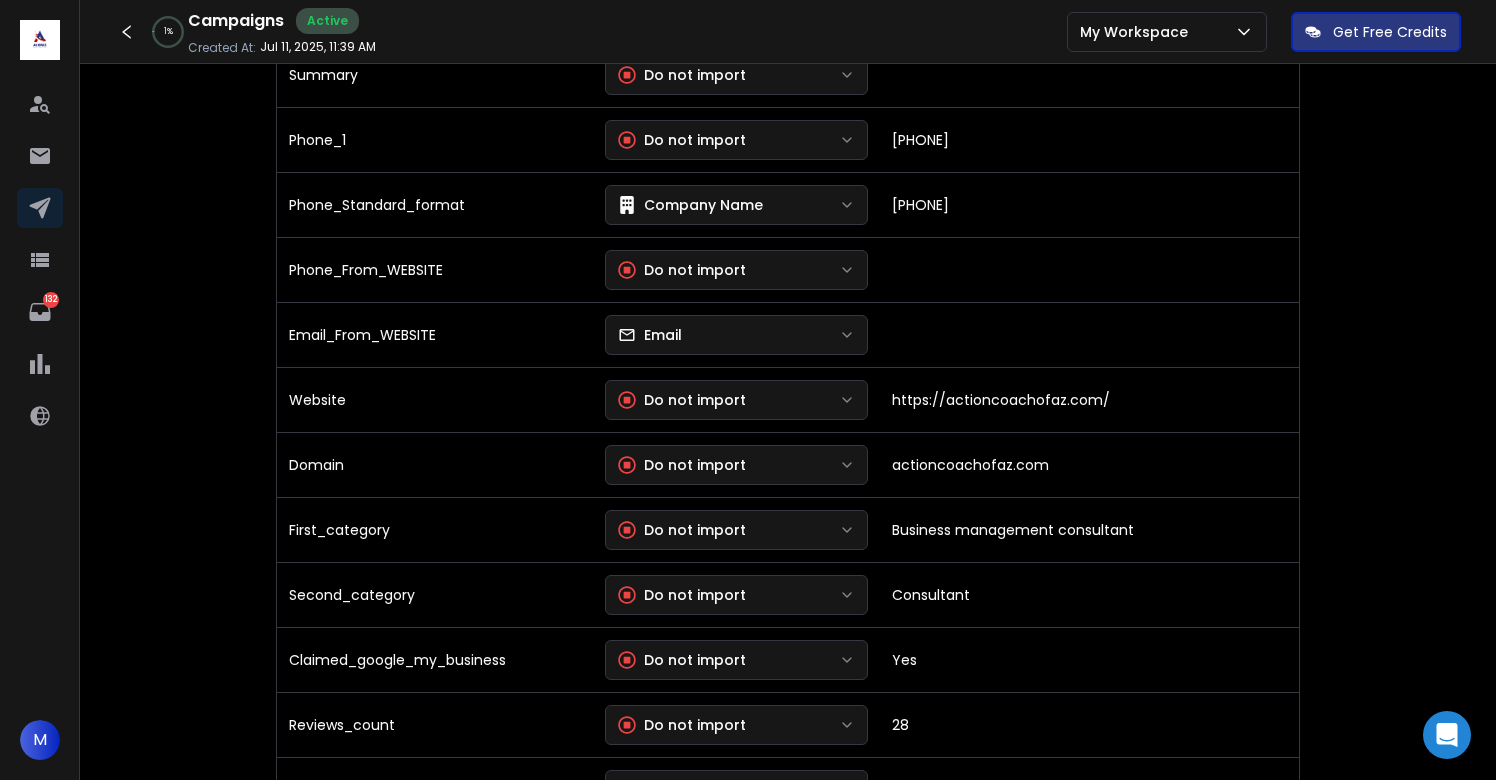 scroll, scrollTop: 1269, scrollLeft: 0, axis: vertical 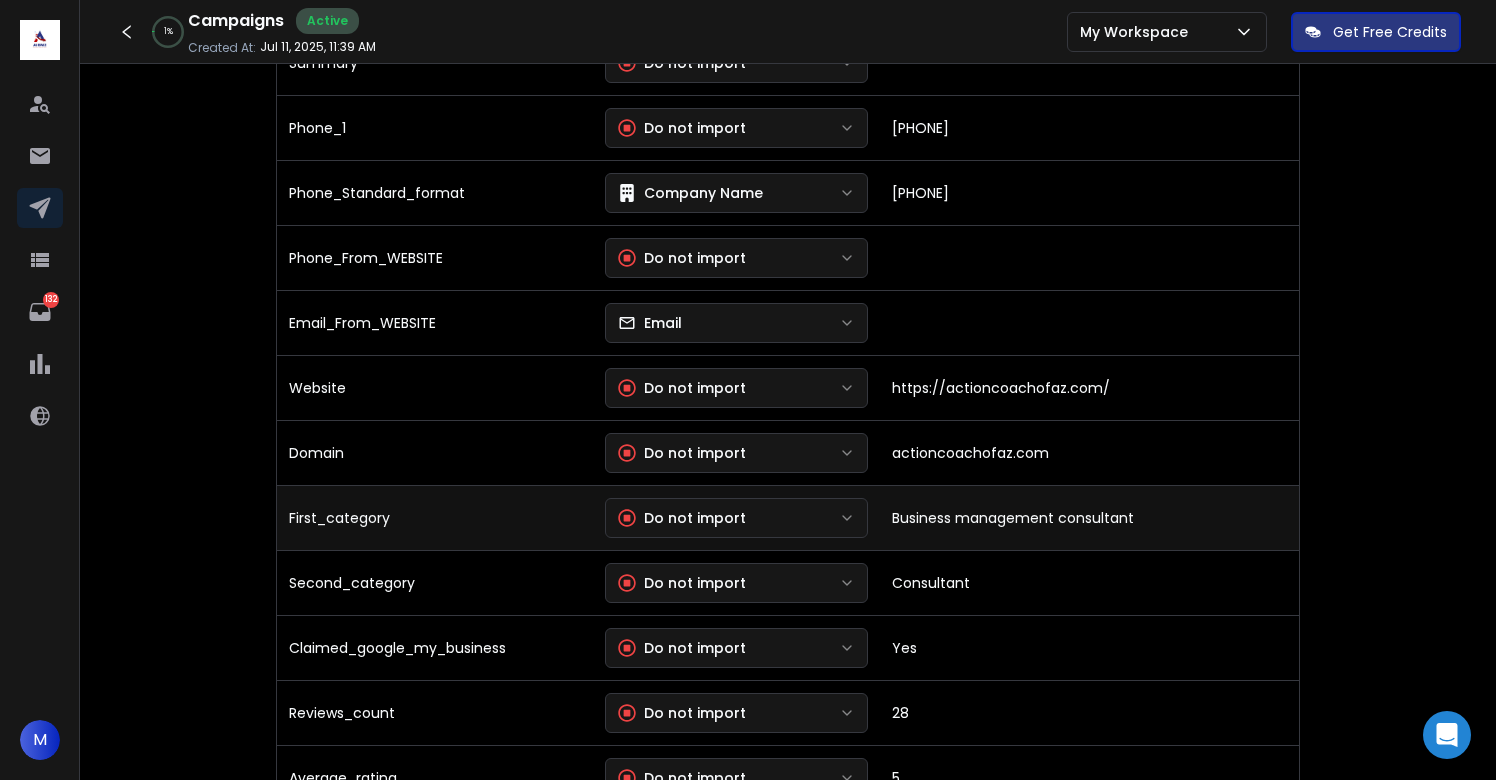 click on "Do not import" at bounding box center (682, 518) 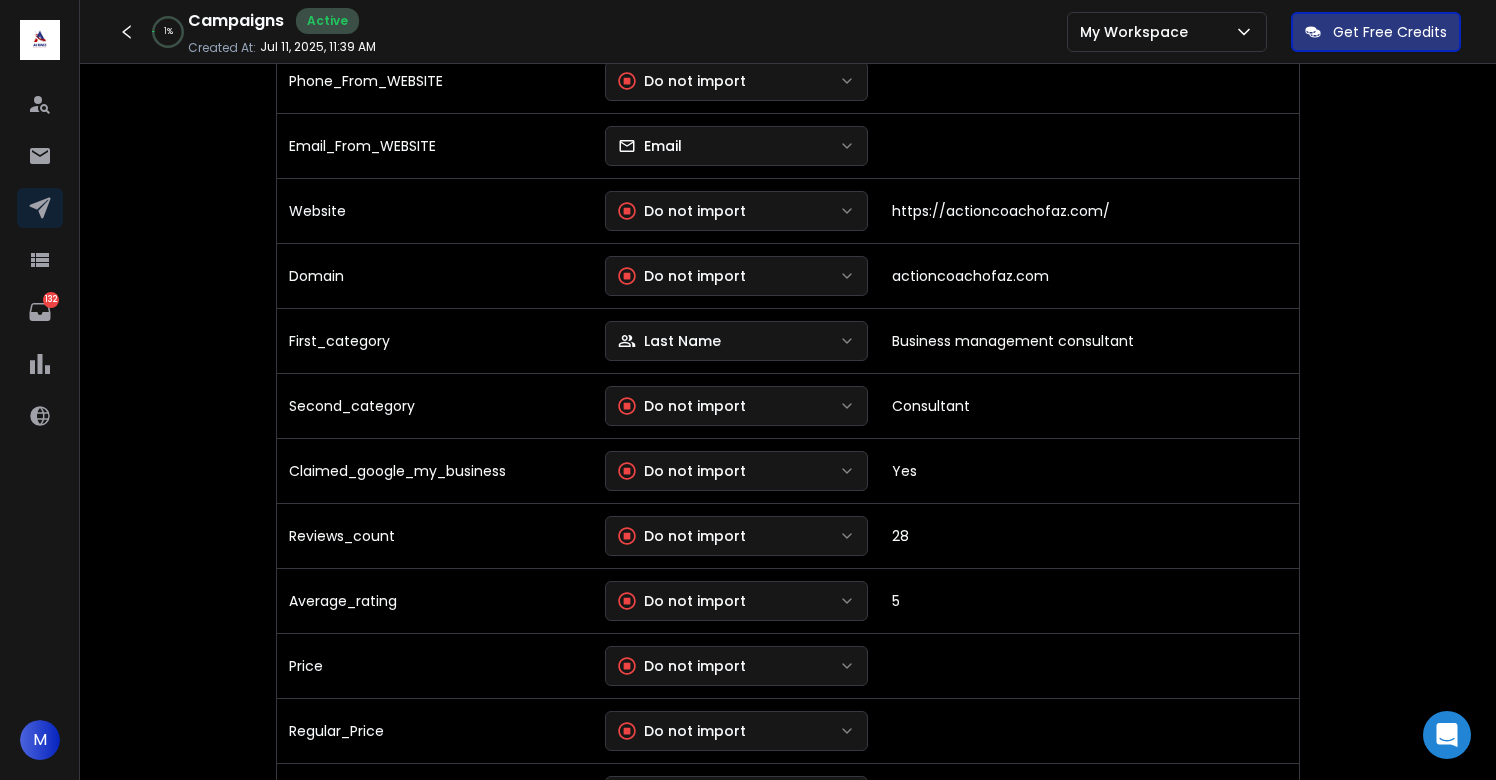 scroll, scrollTop: 1456, scrollLeft: 0, axis: vertical 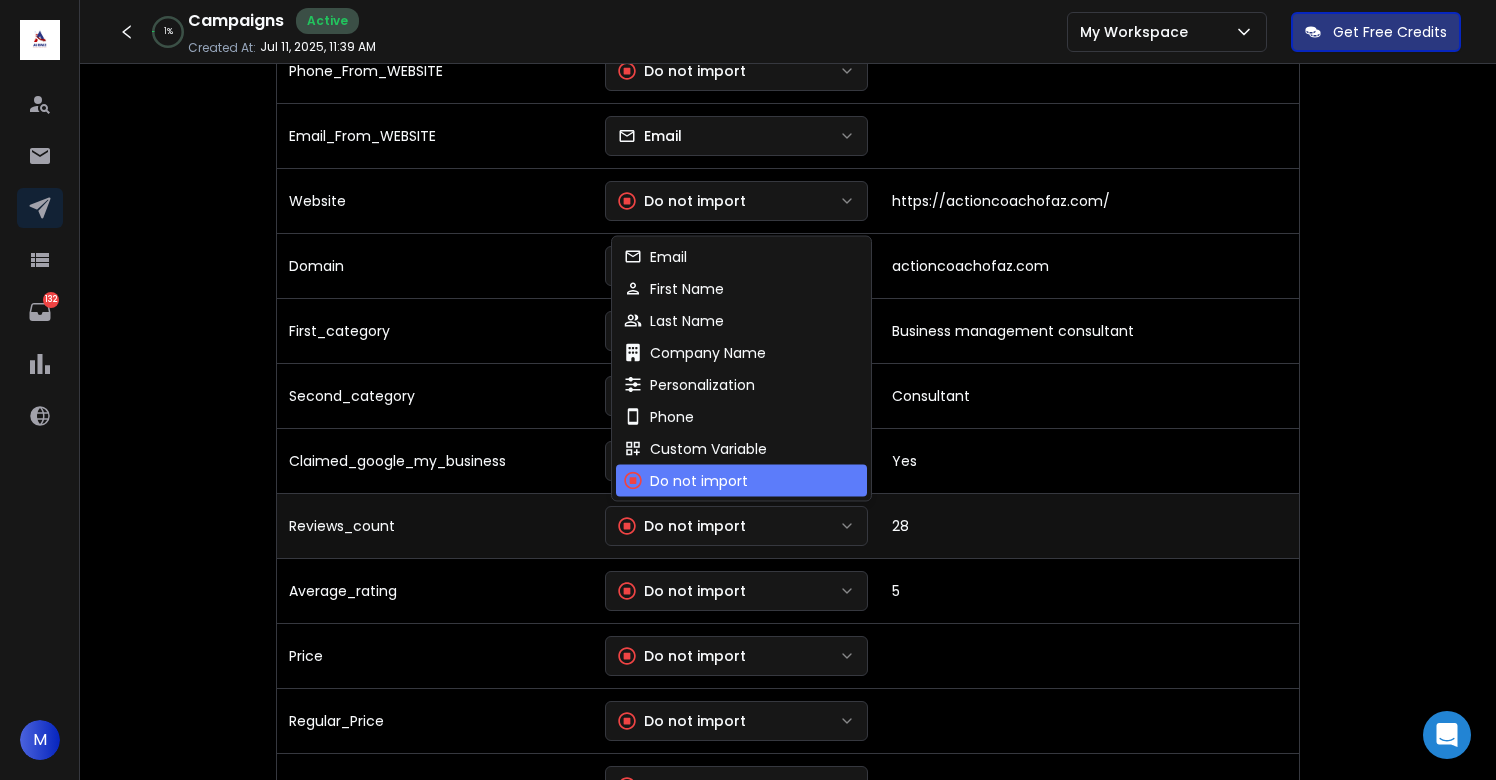 click on "Do not import" at bounding box center [682, 526] 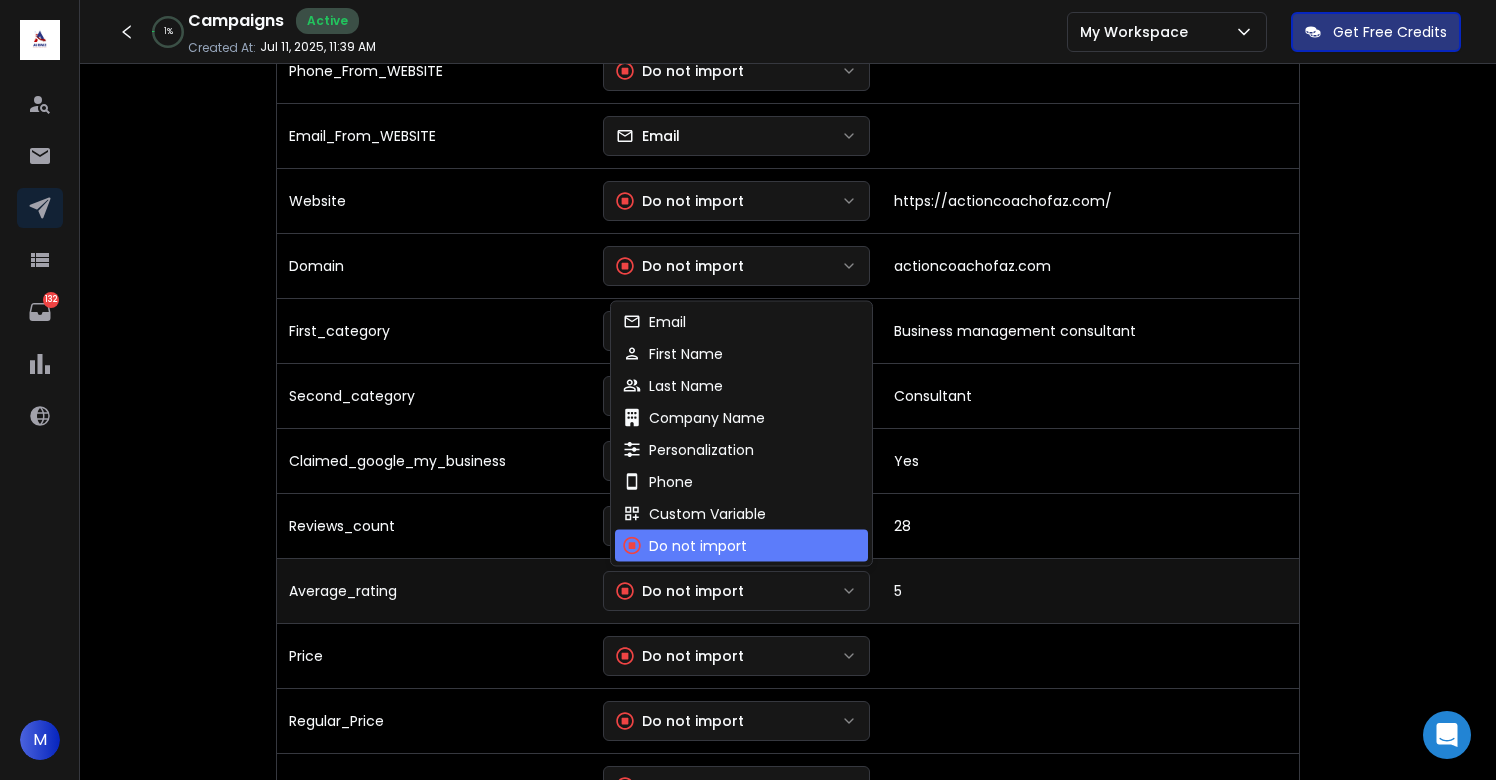 click on "Do not import" at bounding box center (680, 591) 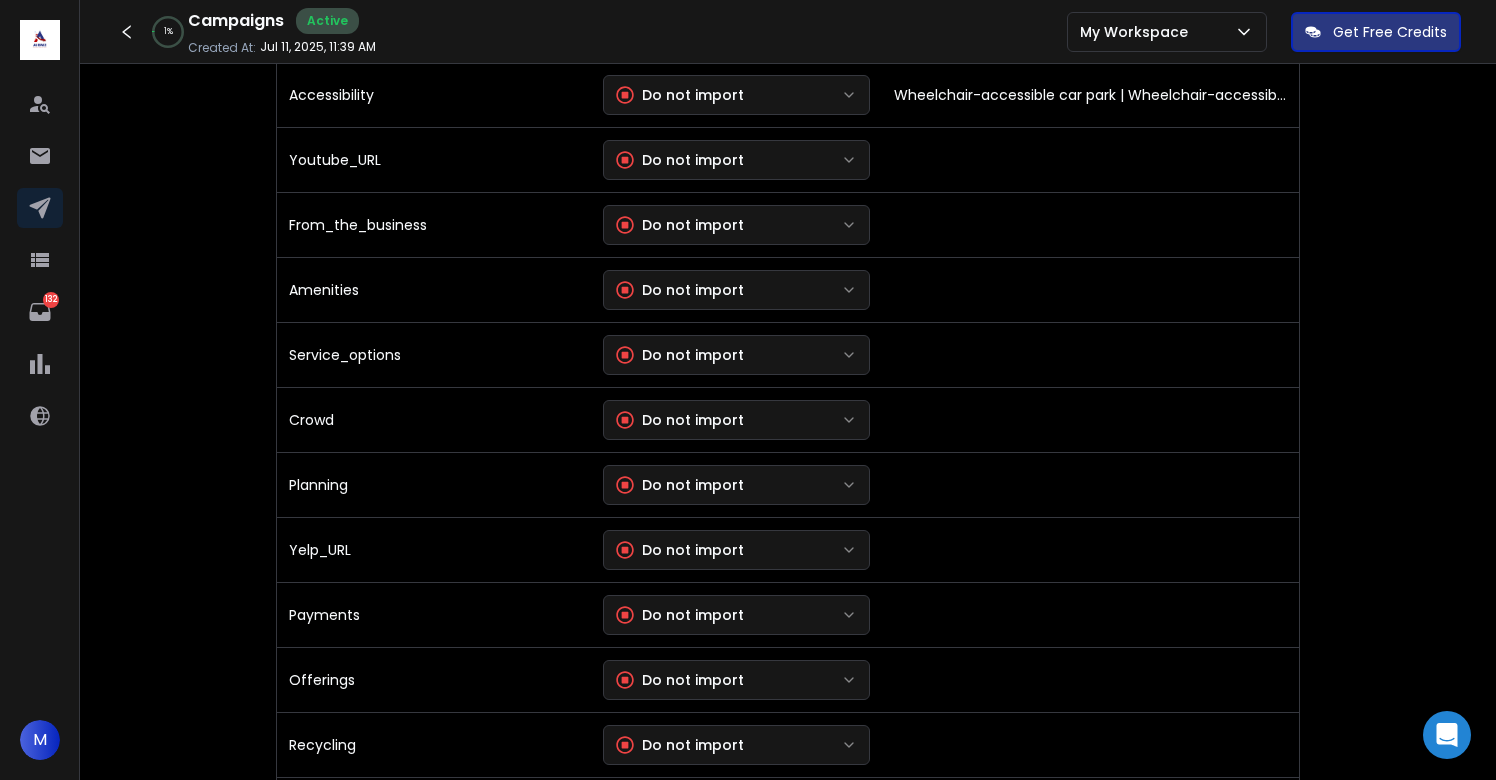 scroll, scrollTop: 4599, scrollLeft: 0, axis: vertical 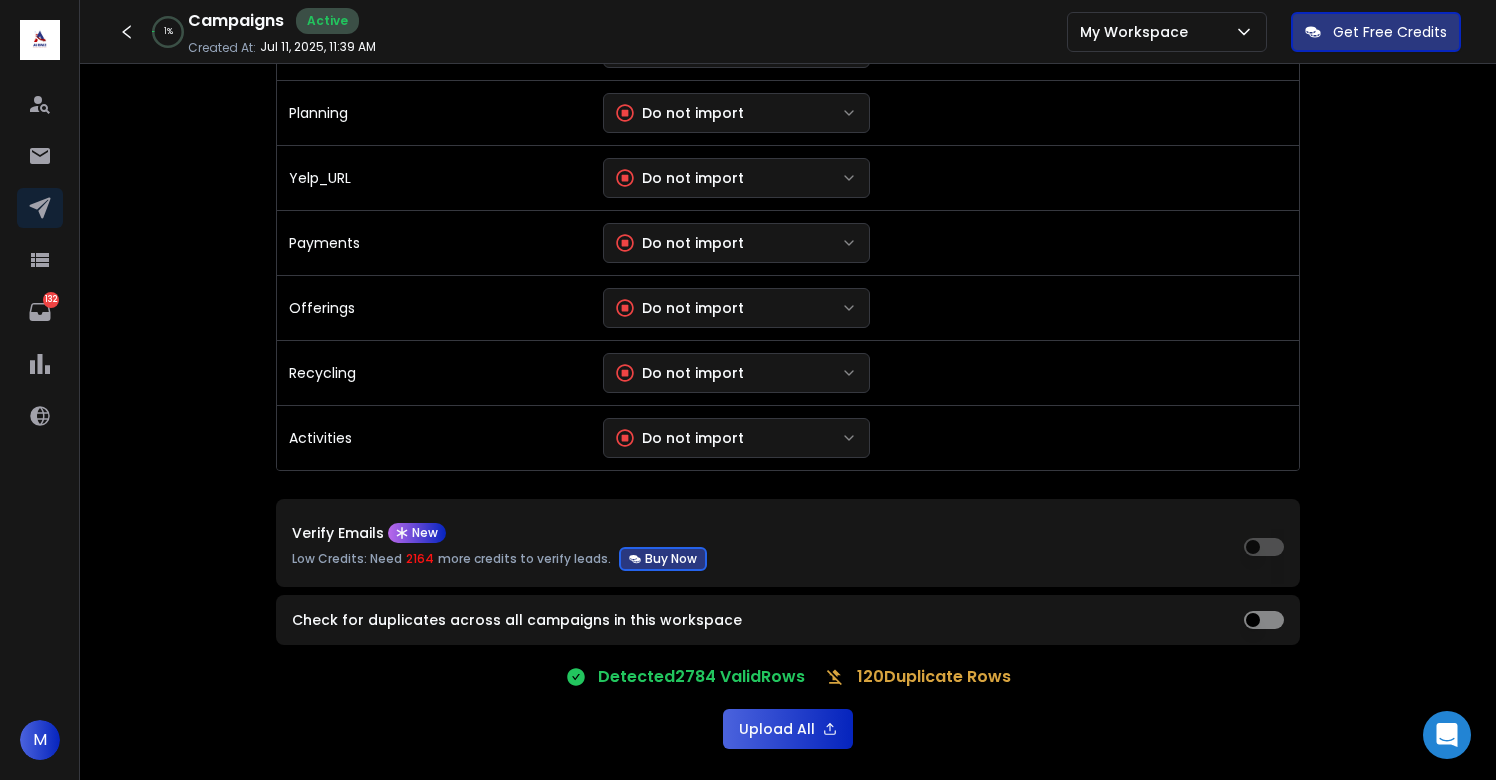 click on "Upload All" at bounding box center [788, 729] 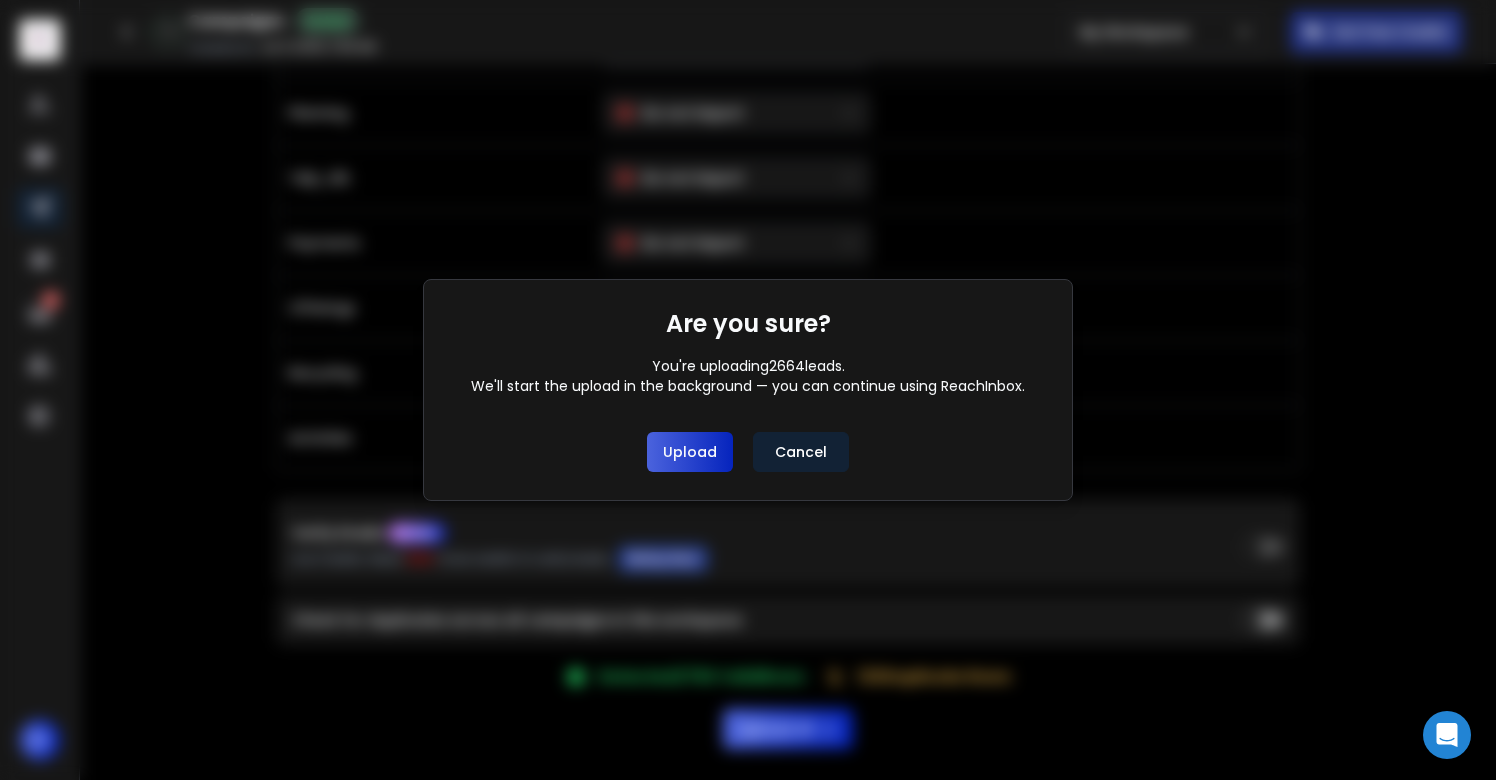click on "Upload" at bounding box center [690, 452] 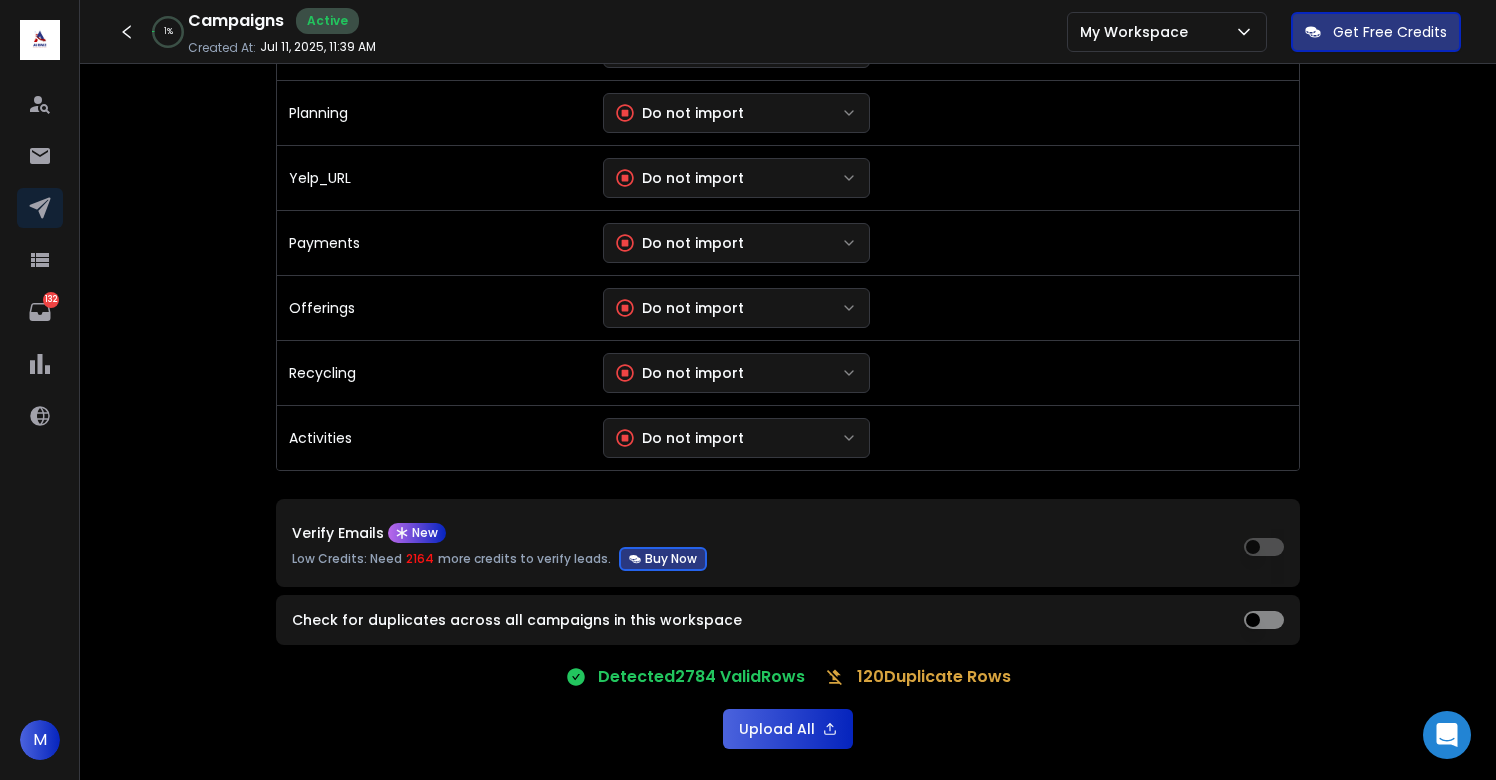 scroll, scrollTop: 0, scrollLeft: 0, axis: both 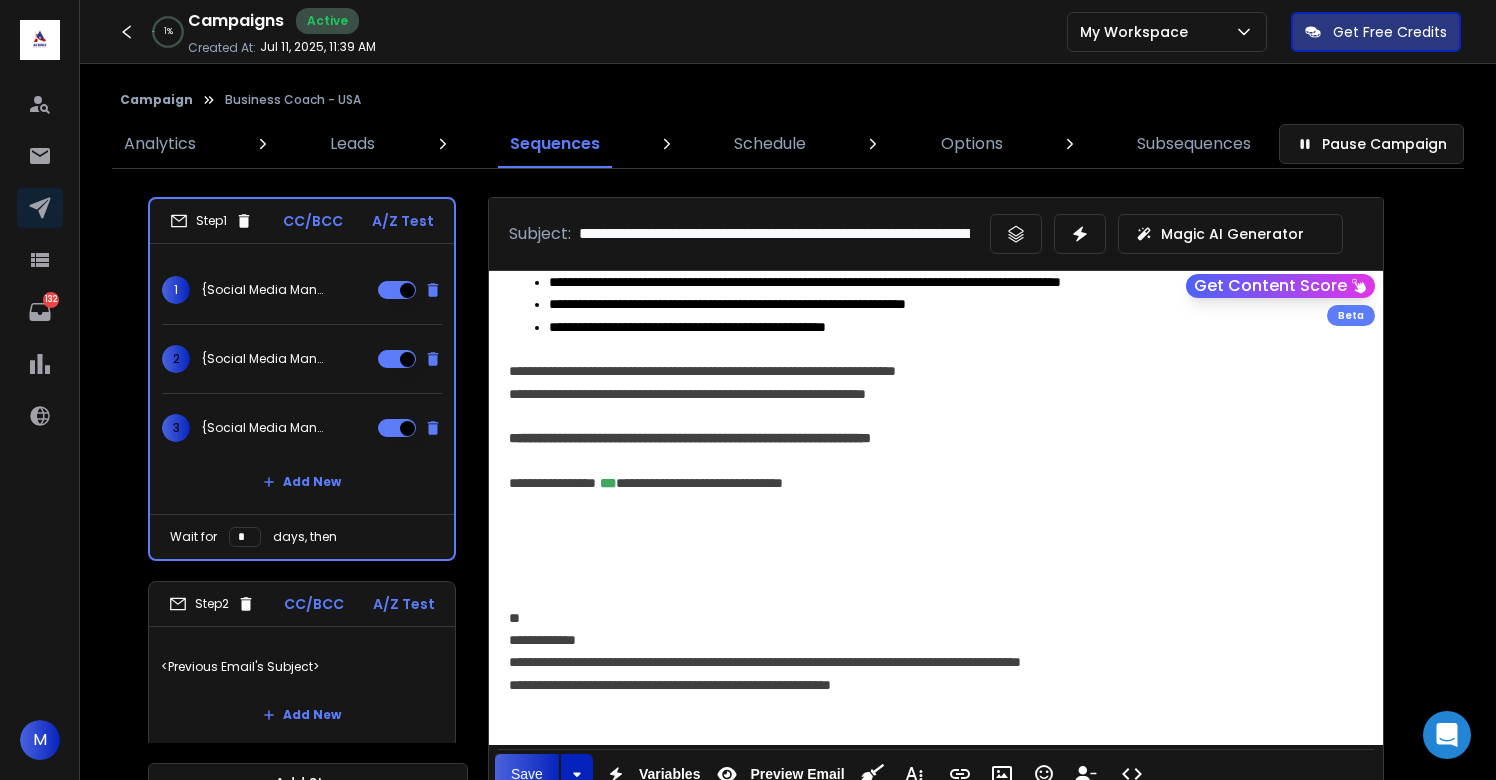 click on "Campaign" at bounding box center [156, 100] 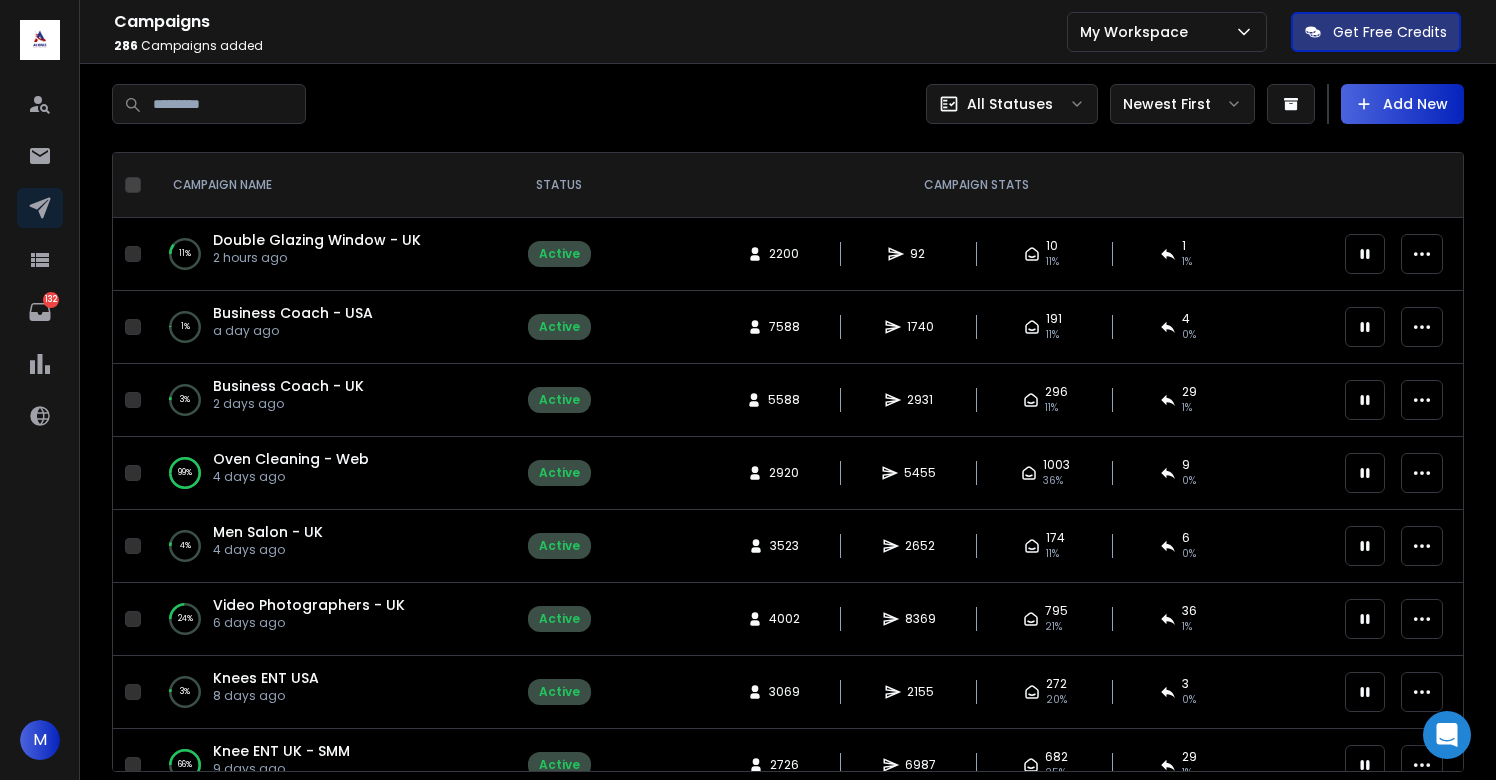 click on "Double Glazing Window - UK" at bounding box center [317, 240] 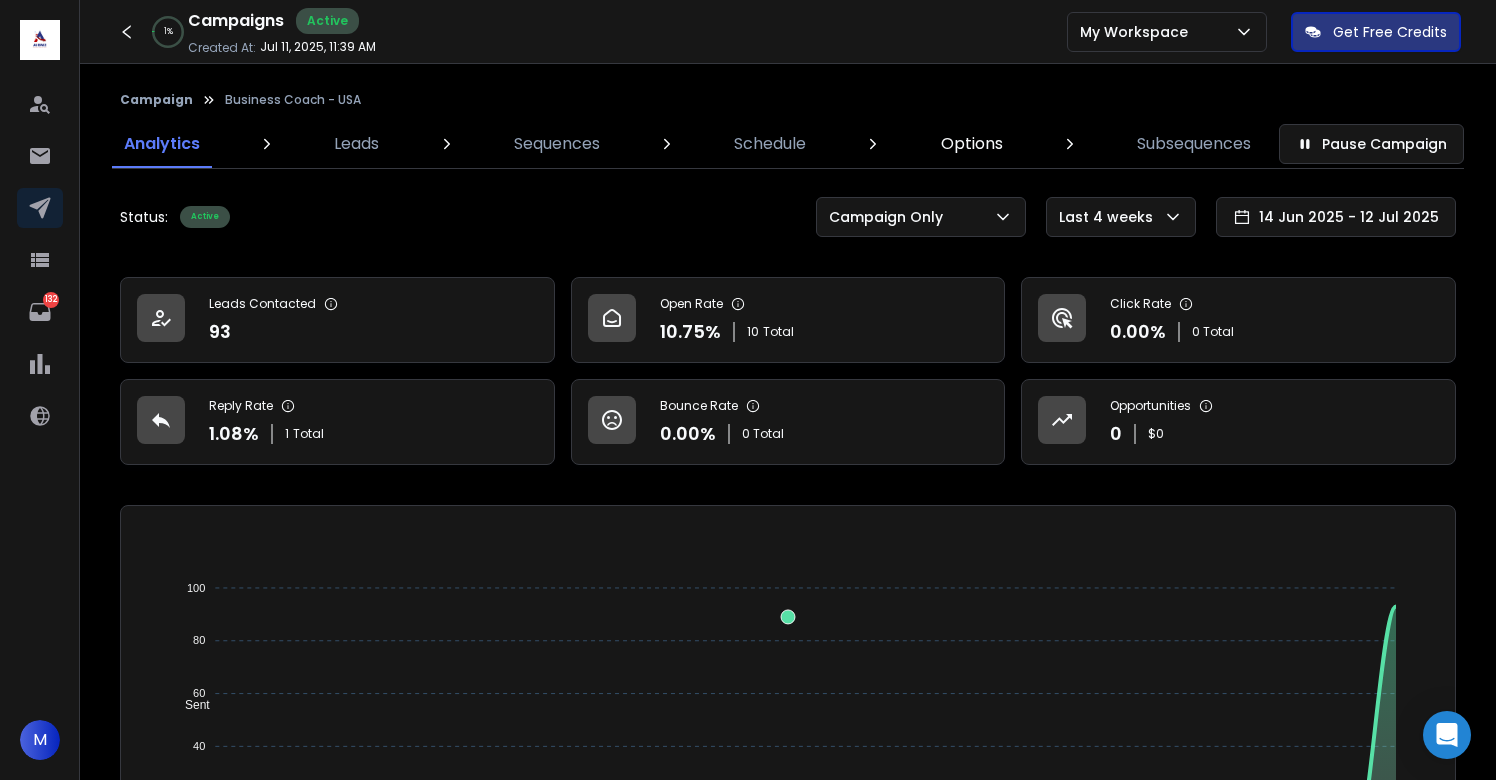 click on "Options" at bounding box center (972, 144) 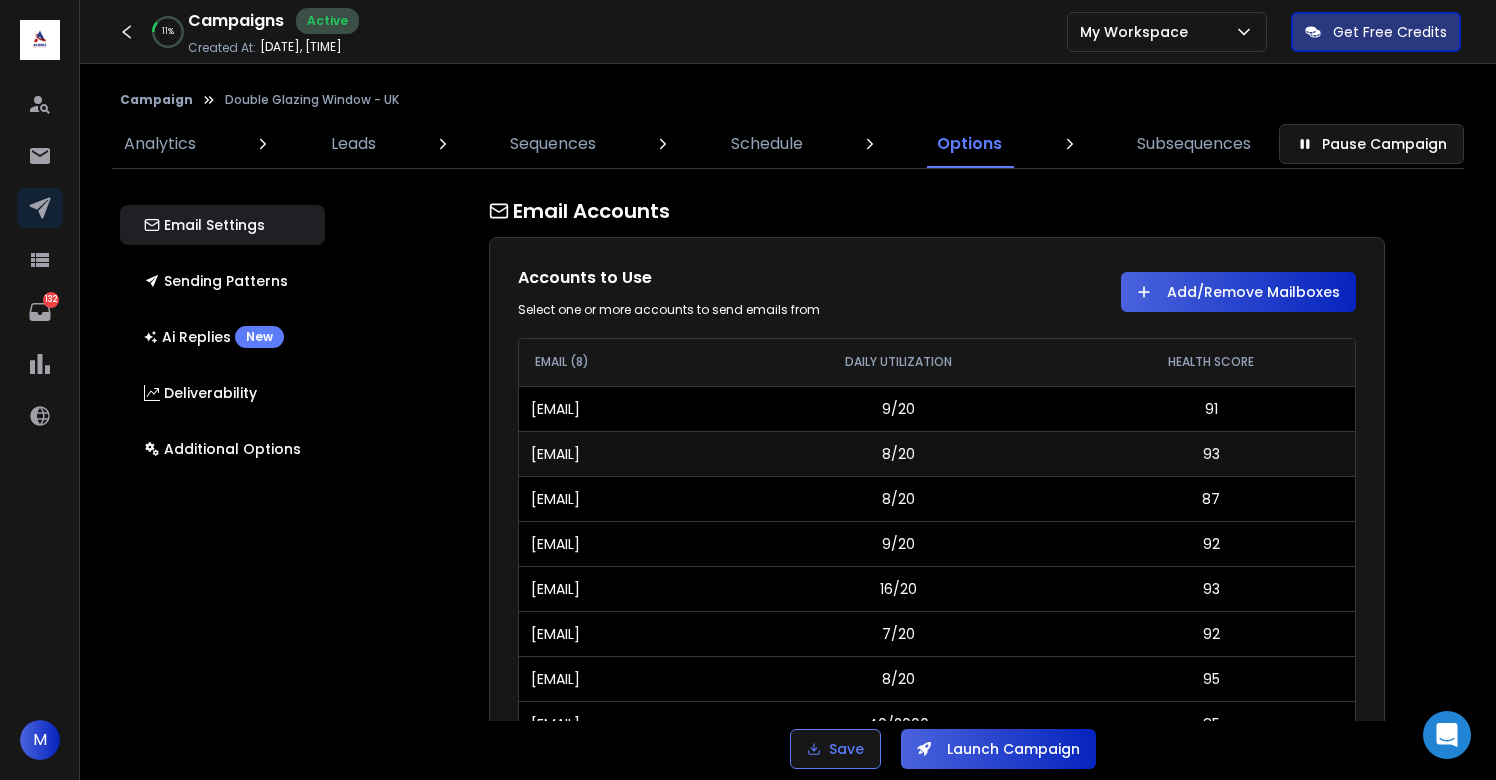 scroll, scrollTop: 9, scrollLeft: 0, axis: vertical 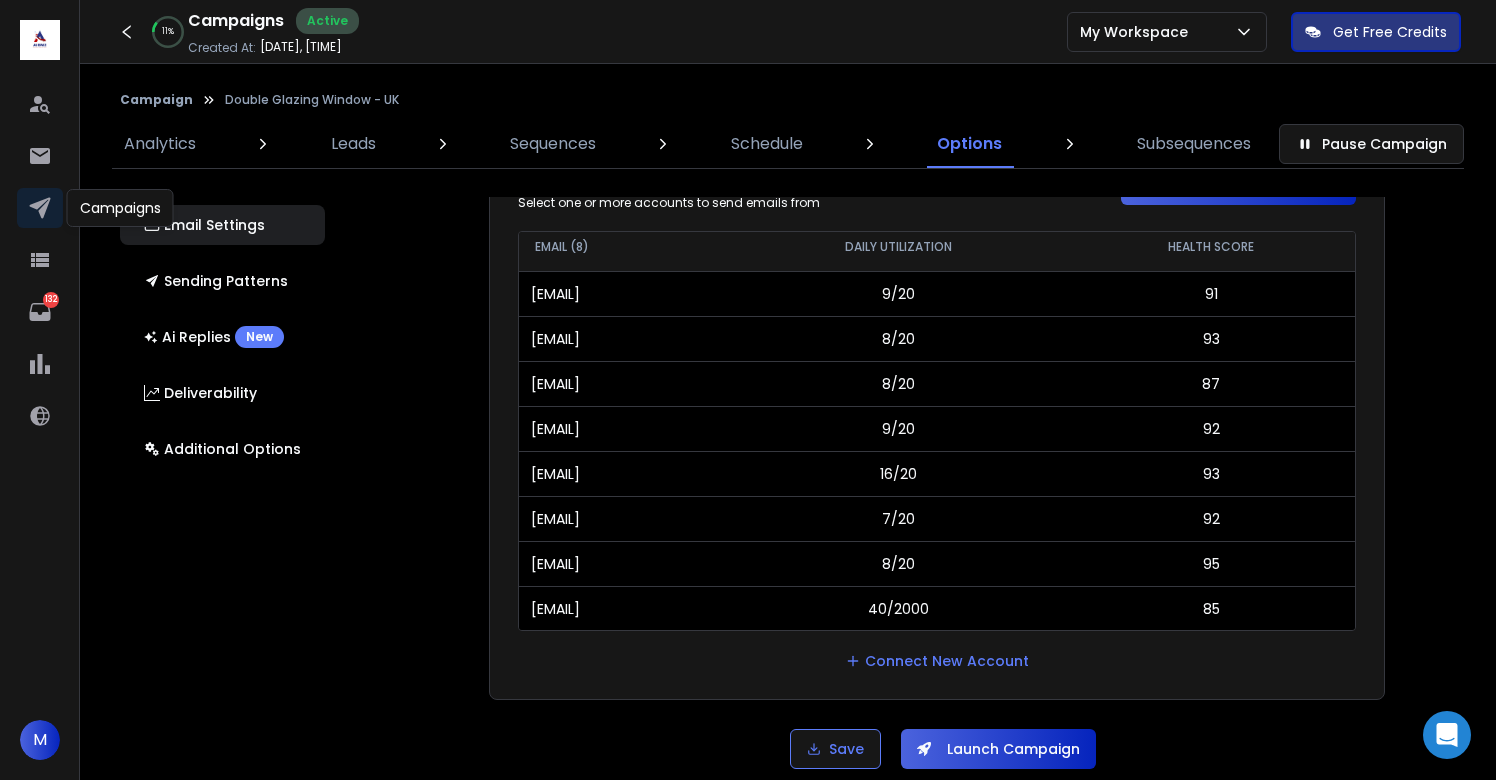 click 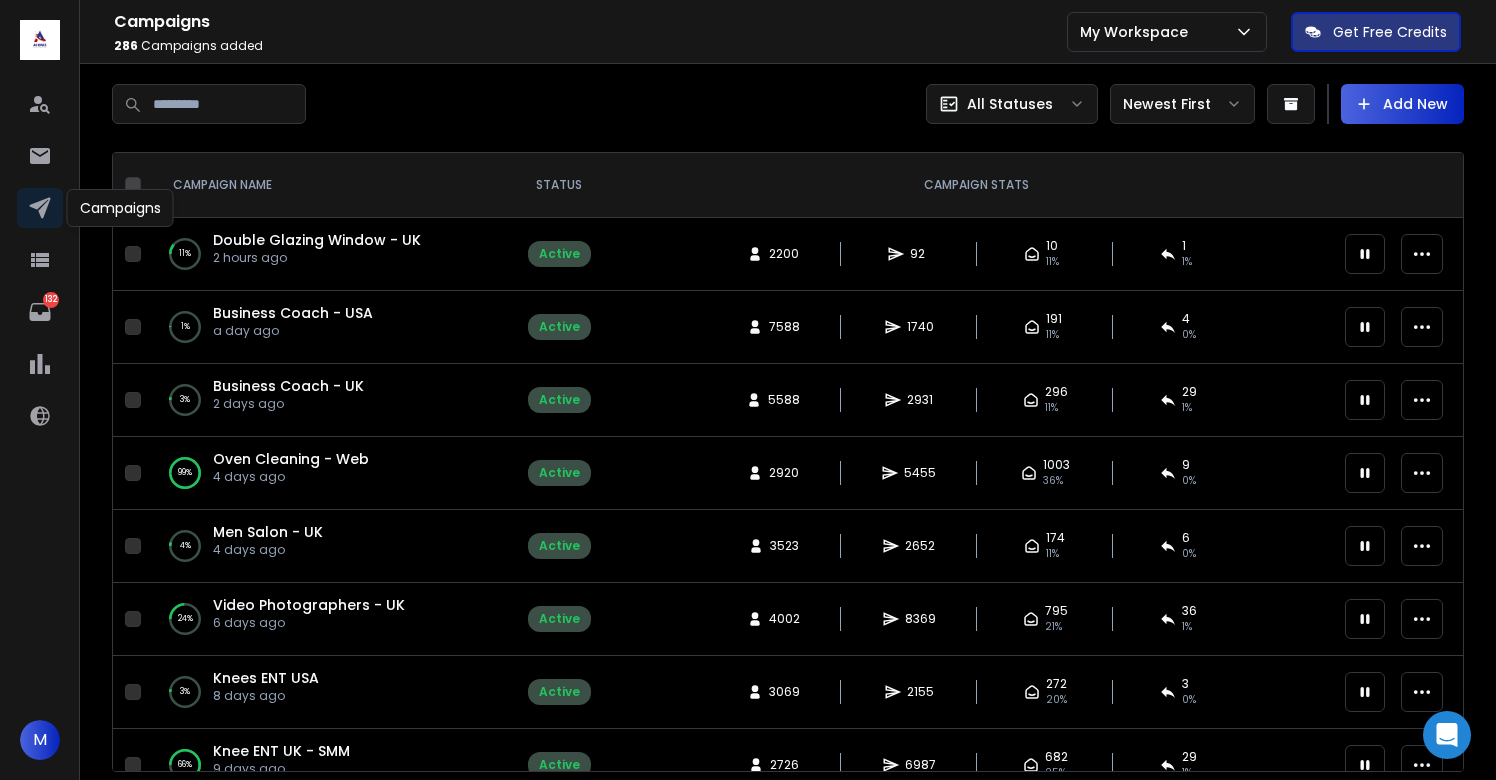 click at bounding box center [450, 104] 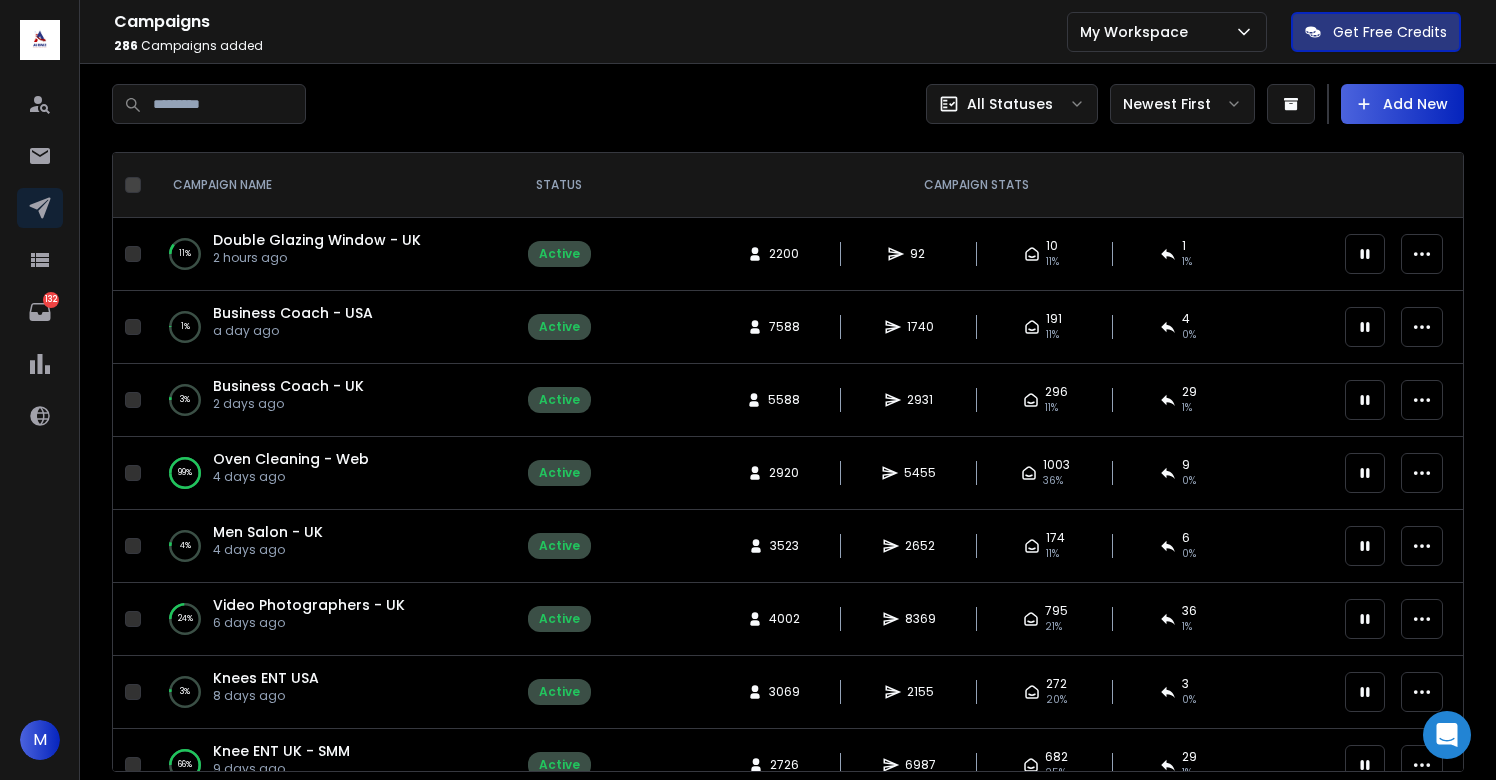 click at bounding box center [450, 104] 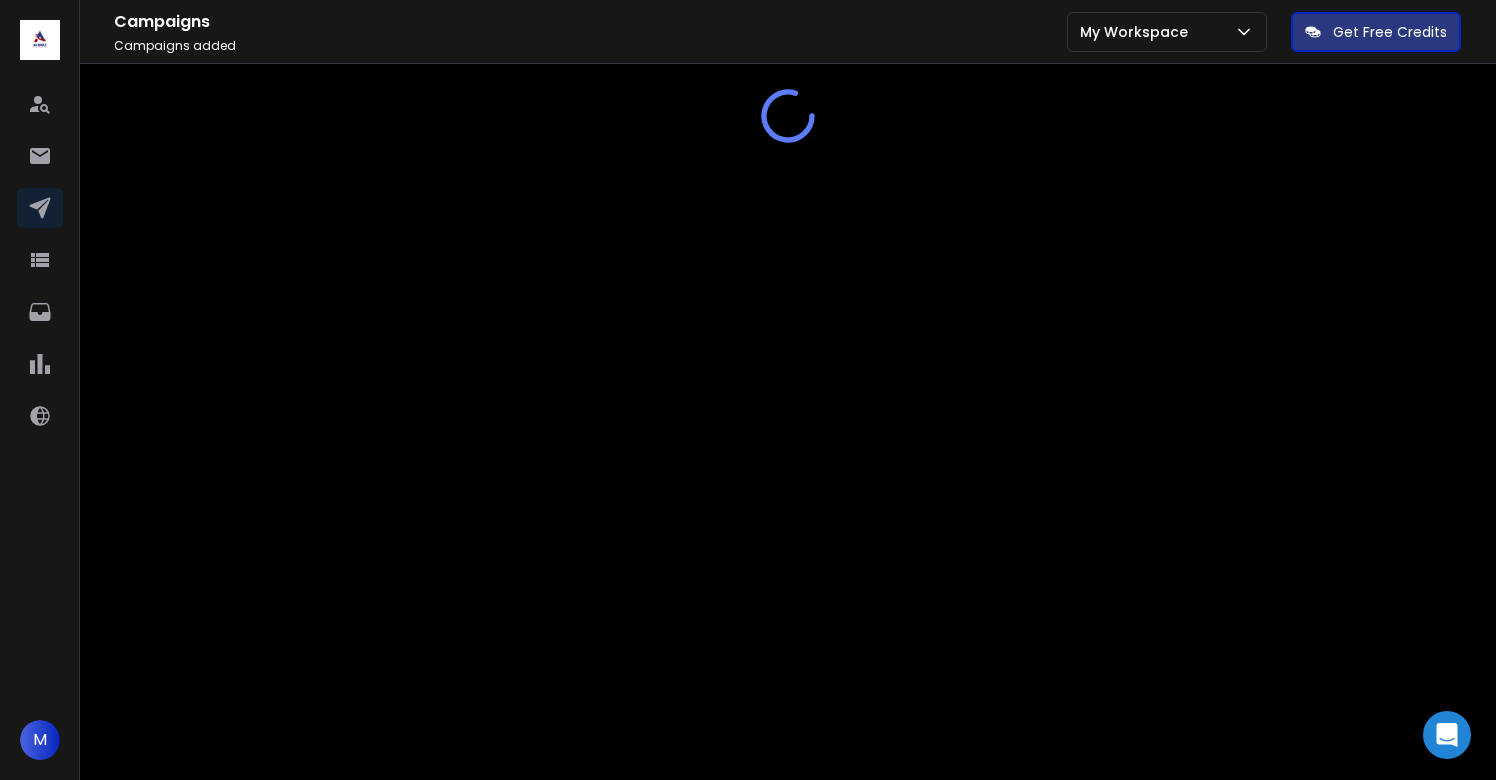 scroll, scrollTop: 0, scrollLeft: 0, axis: both 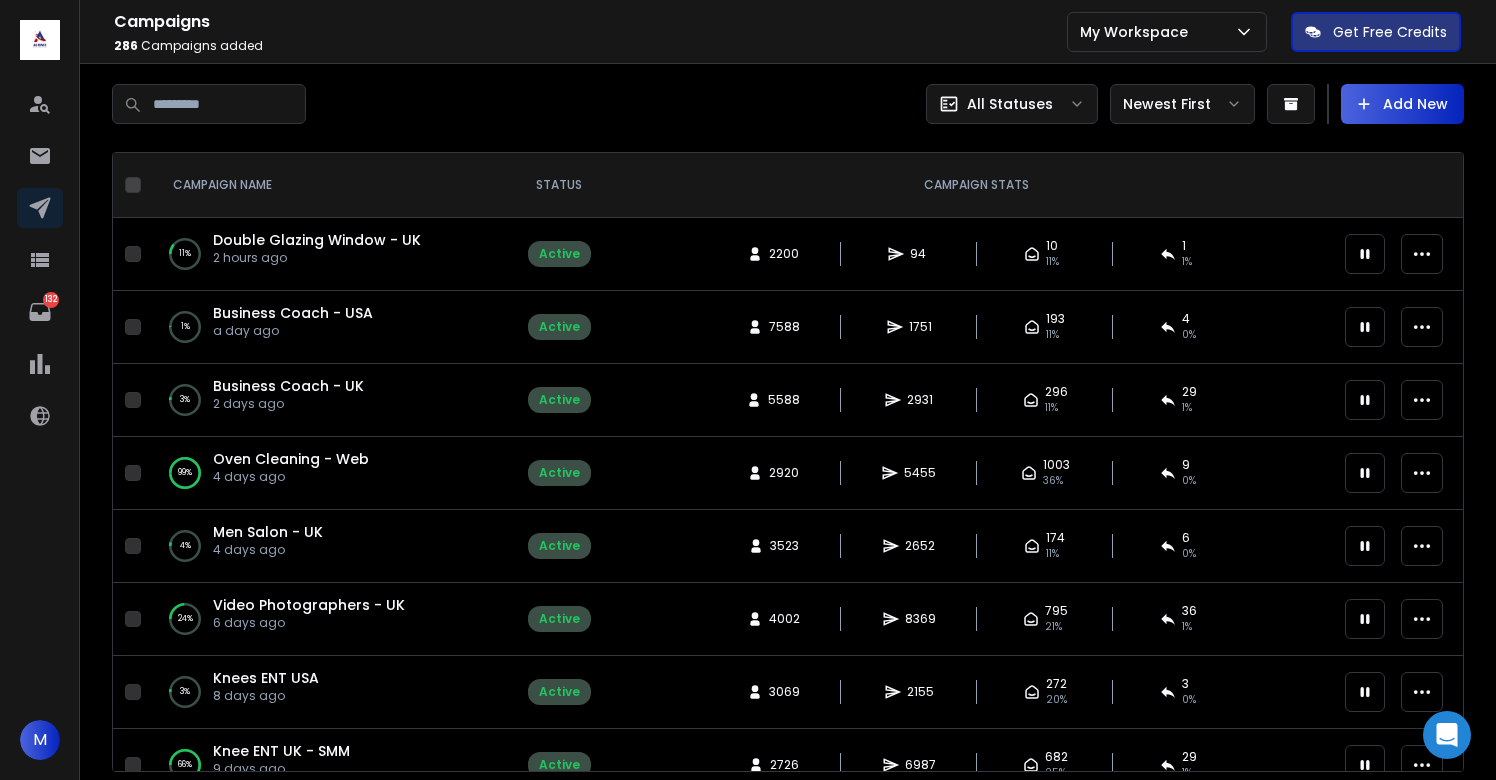 click at bounding box center [450, 104] 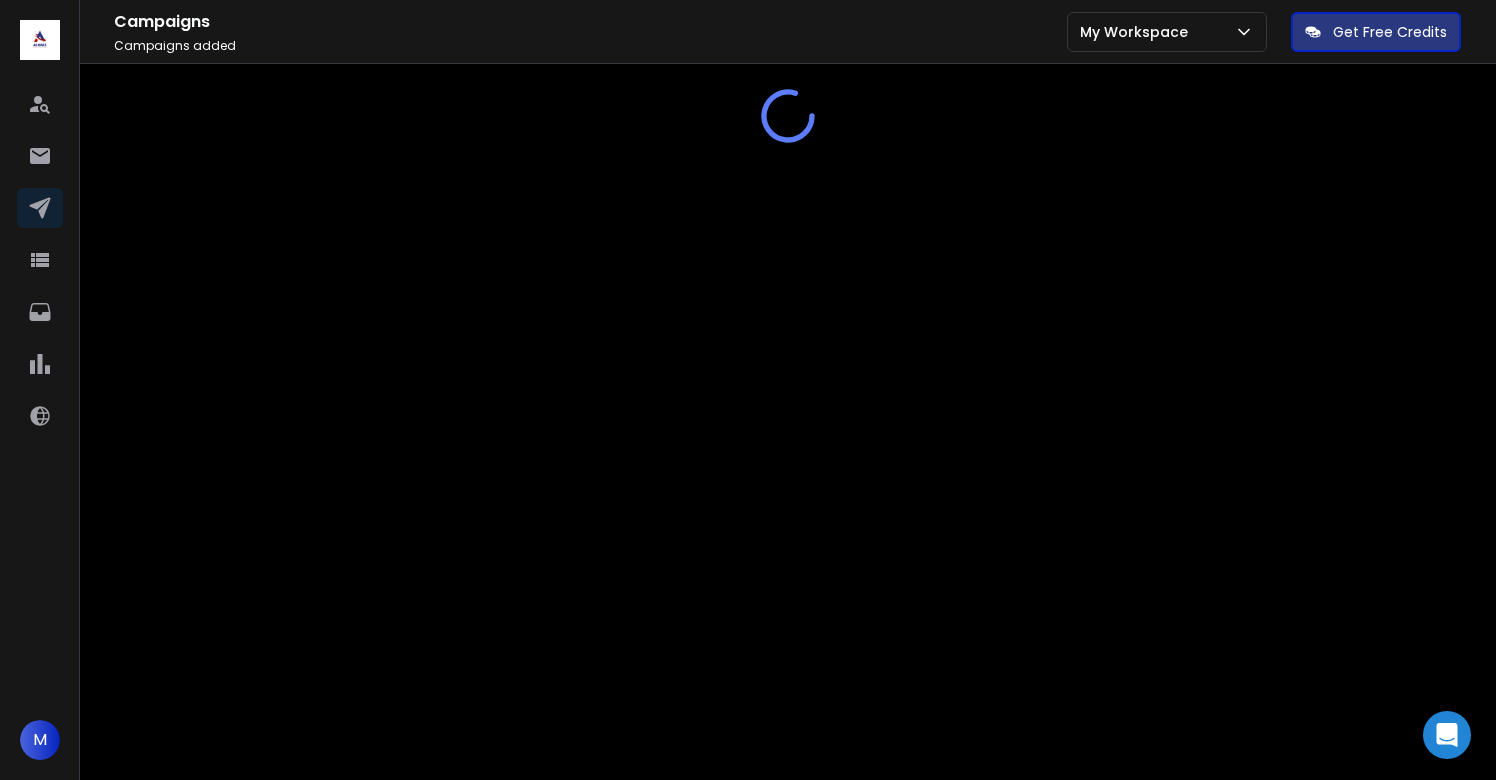 scroll, scrollTop: 0, scrollLeft: 0, axis: both 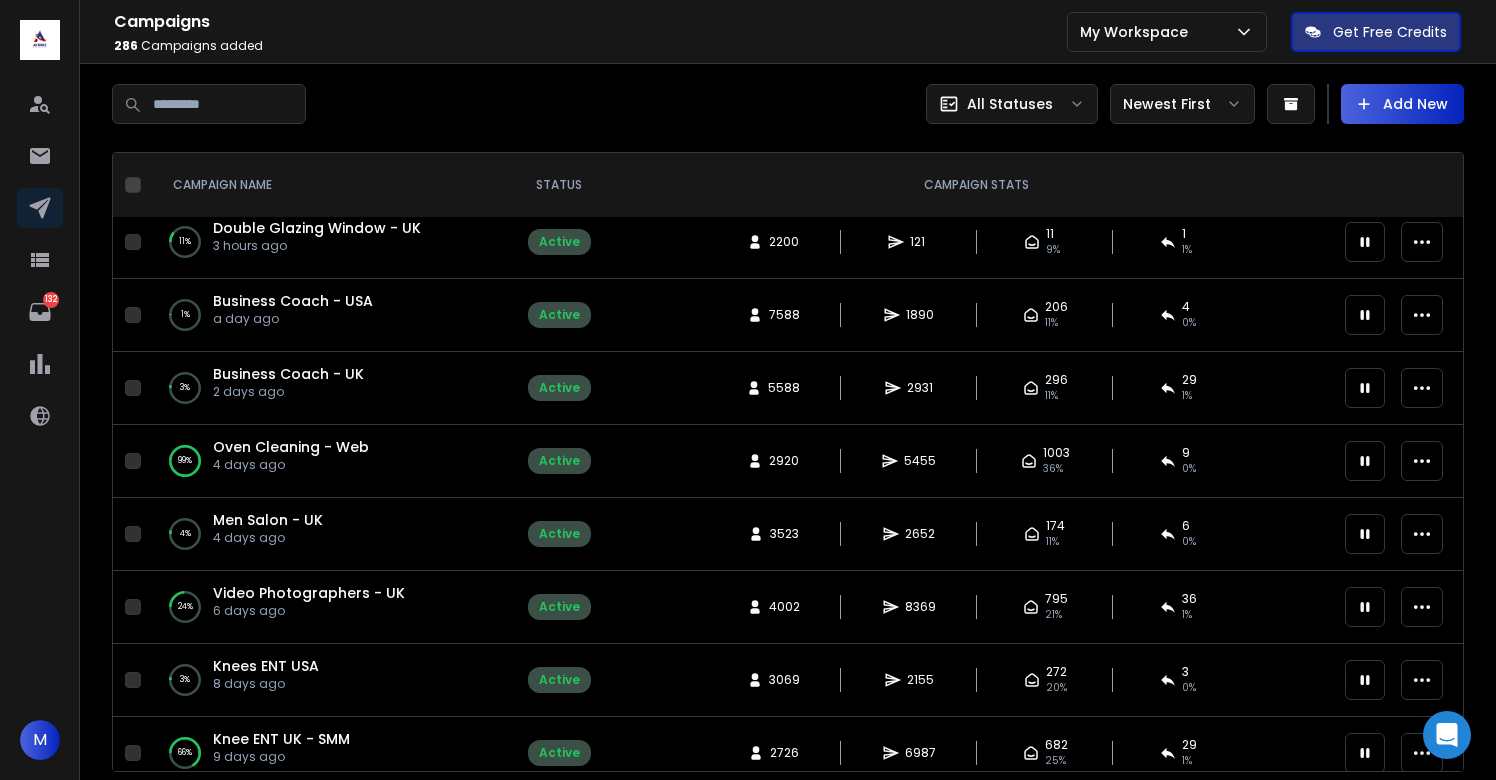 click on "Business Coach - USA" at bounding box center (293, 301) 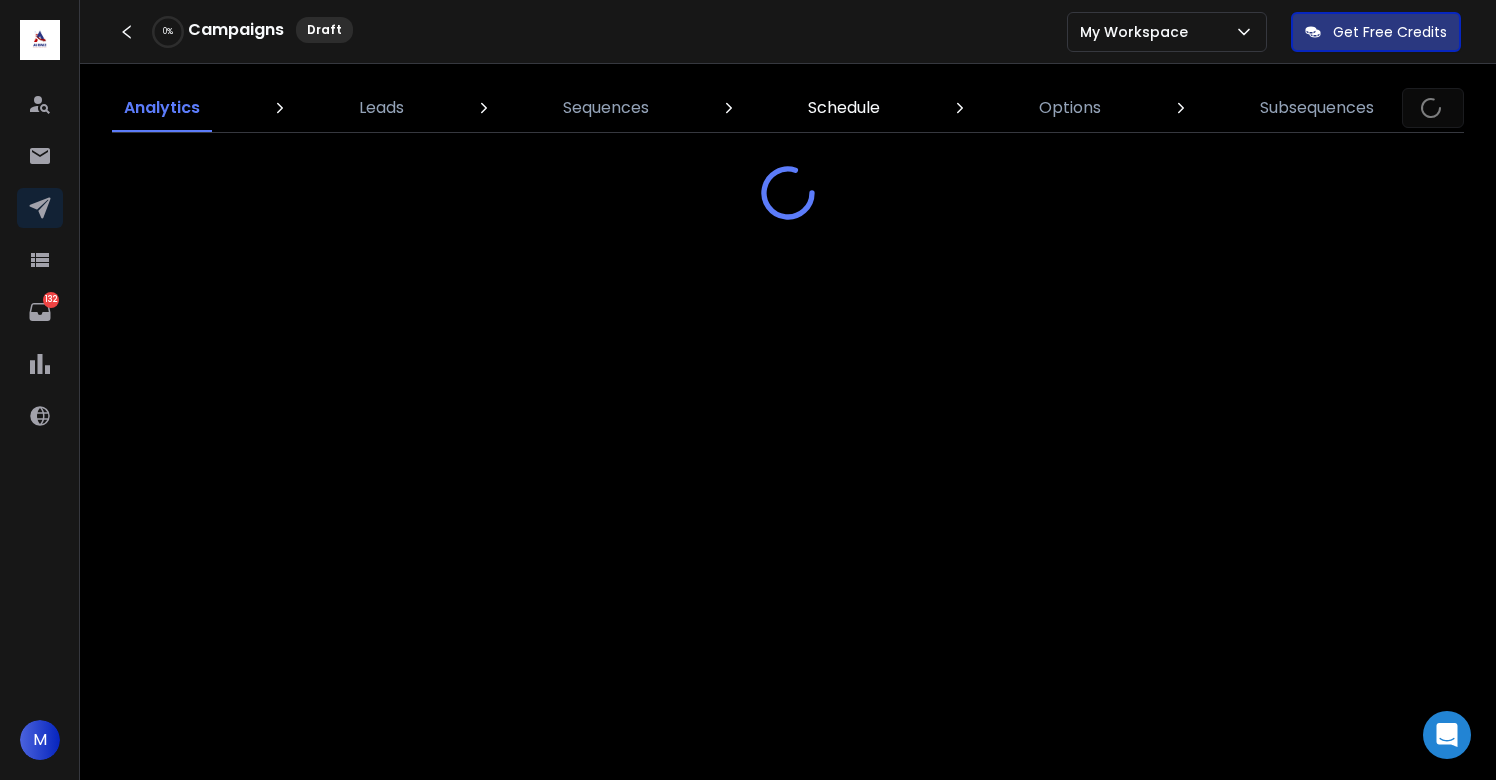 click on "Schedule" at bounding box center (844, 108) 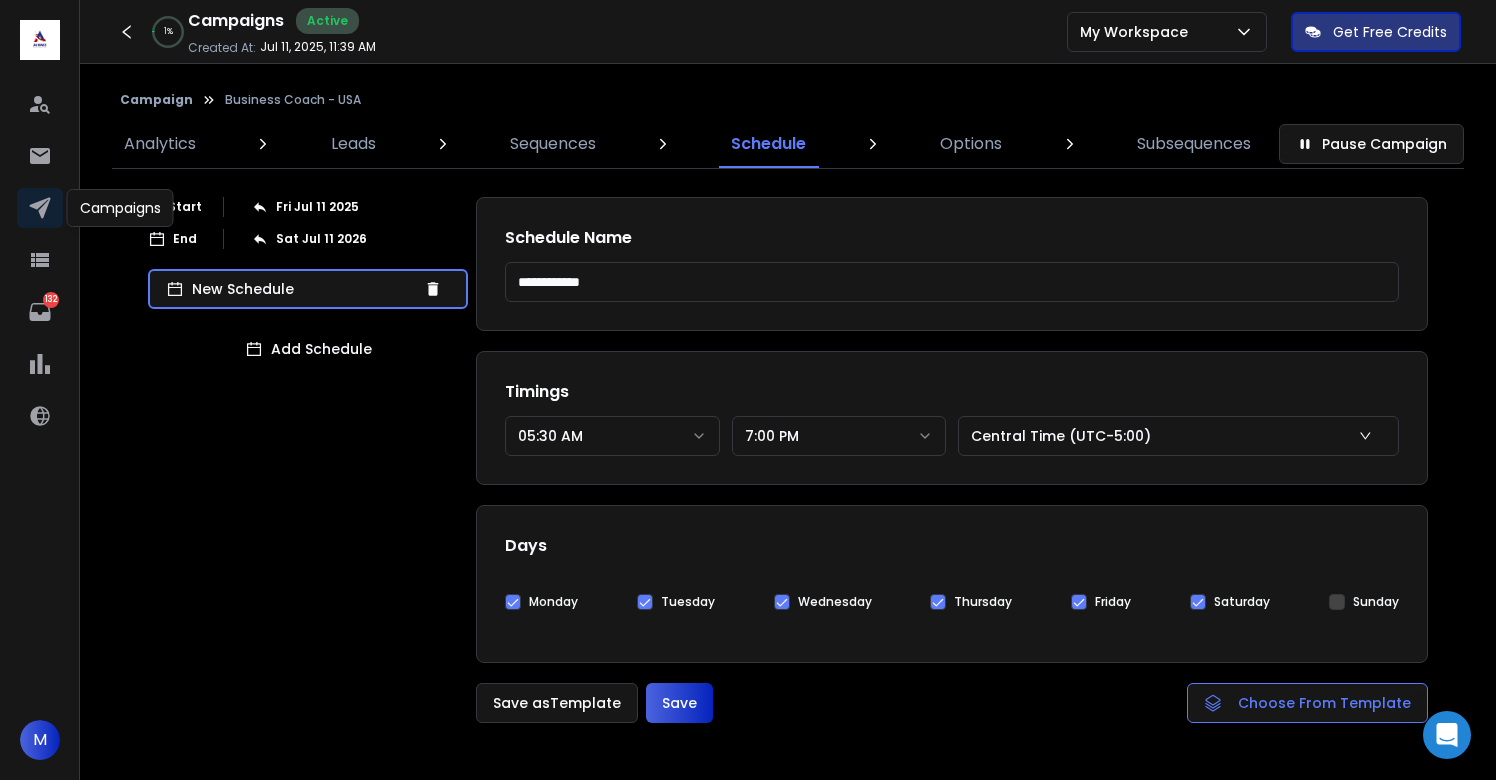 click 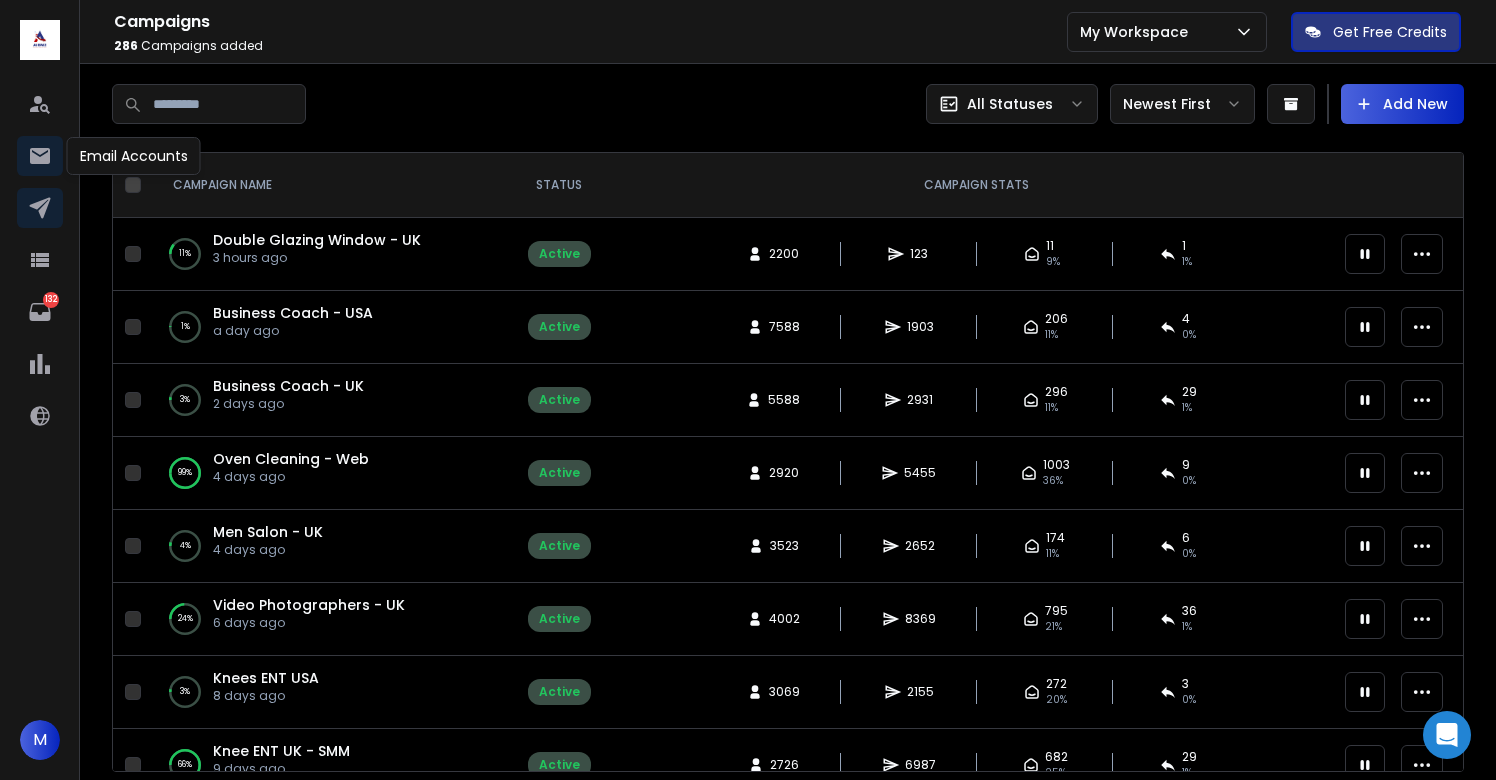 click 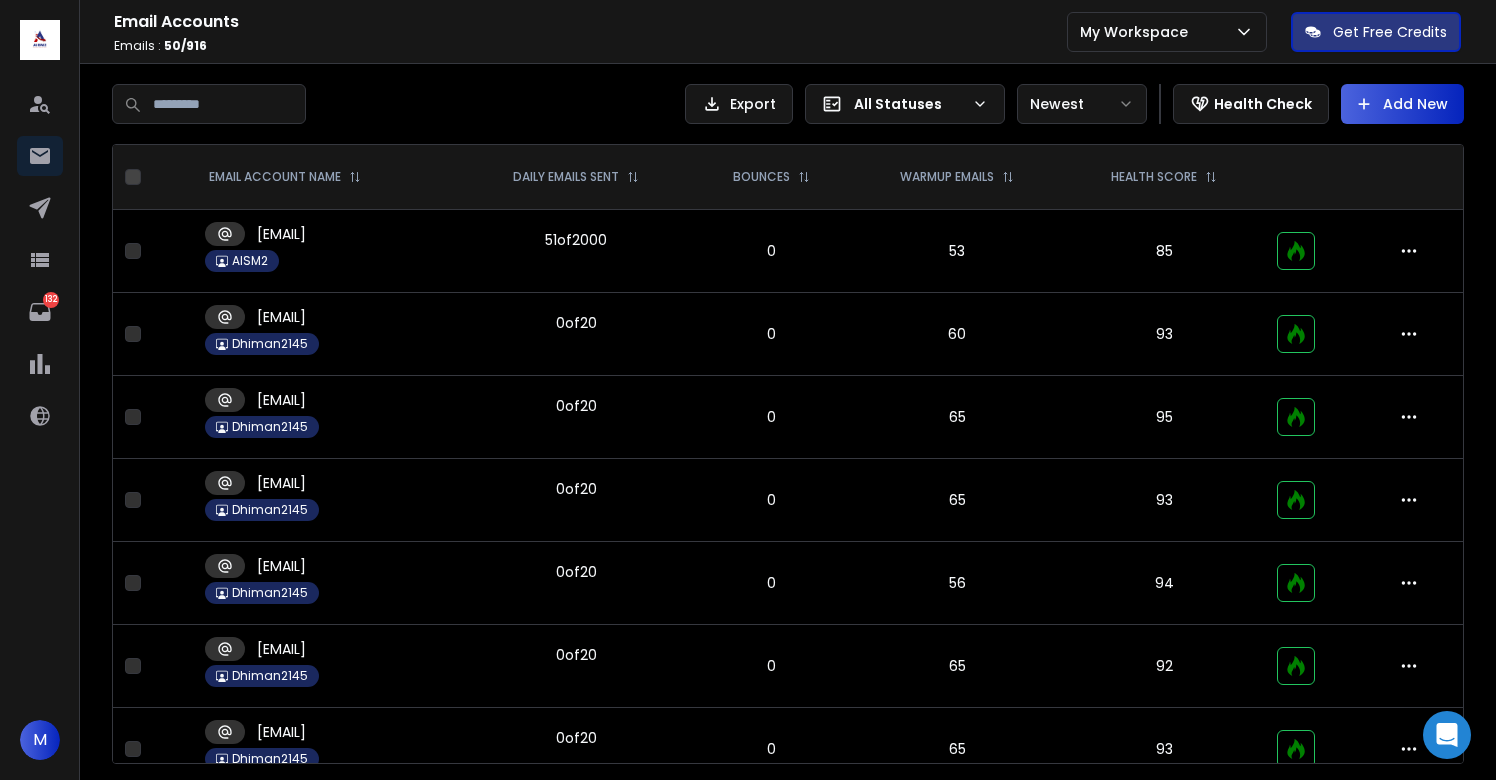 click on "All Statuses" at bounding box center [909, 104] 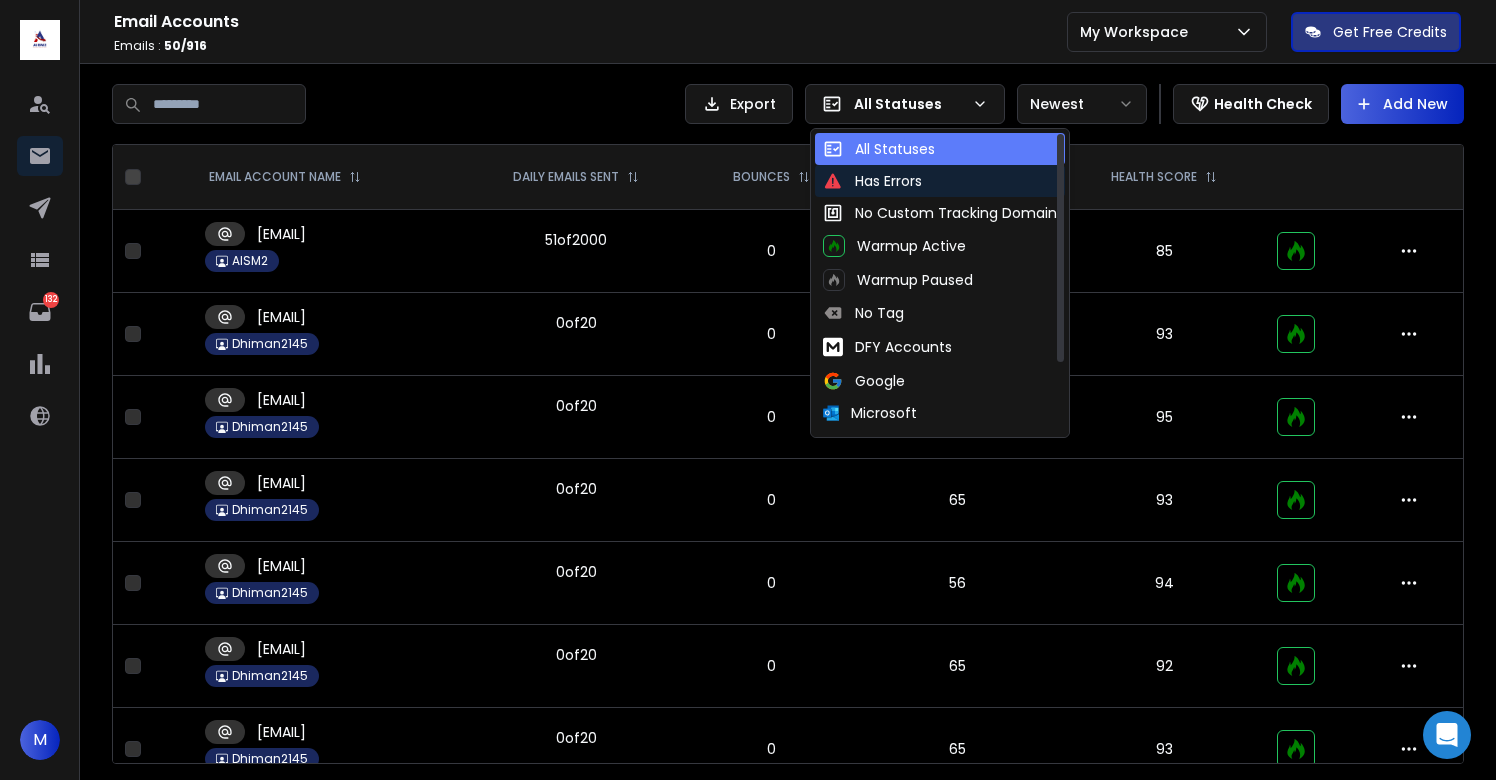 click on "Has Errors" at bounding box center [872, 181] 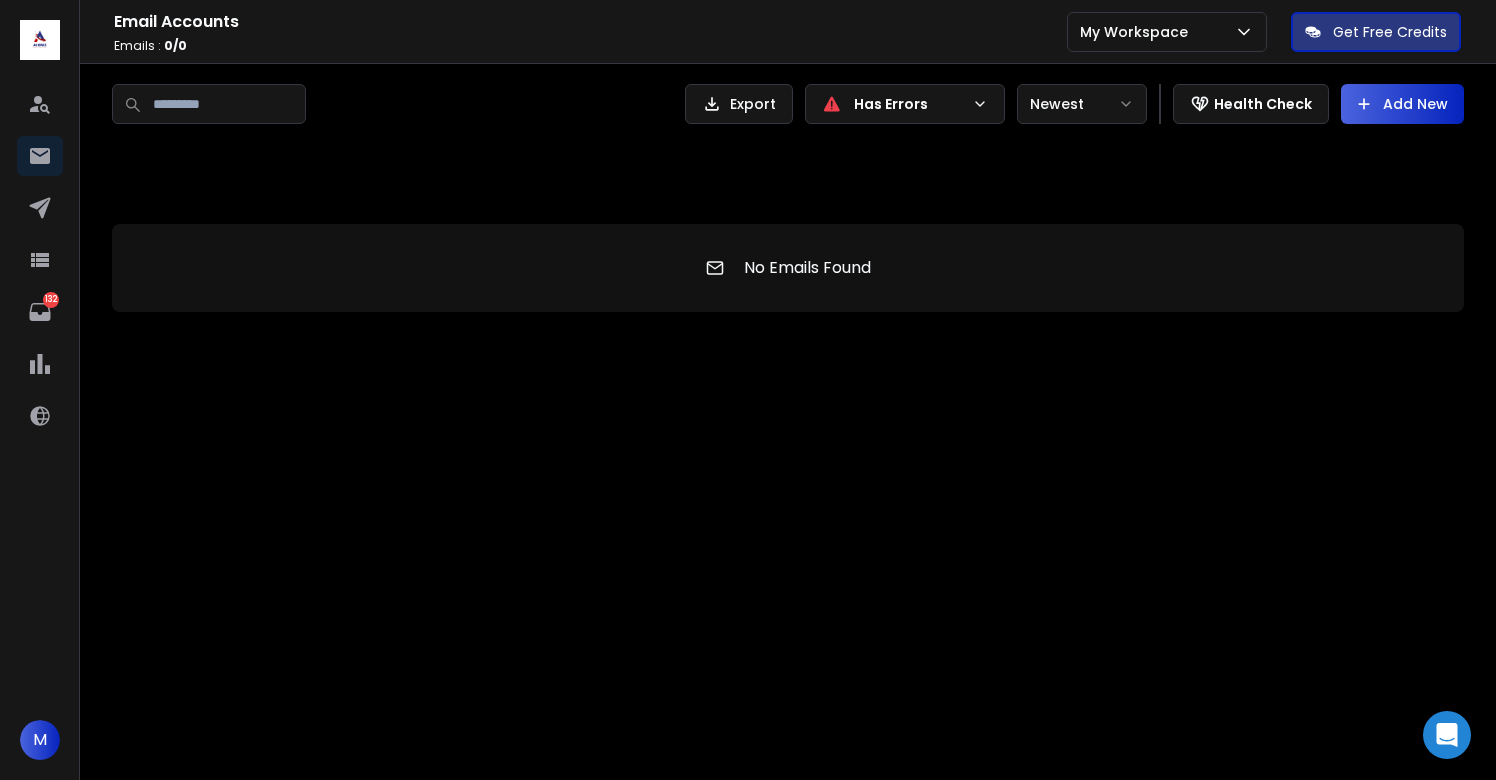 click on "Has Errors" at bounding box center (909, 104) 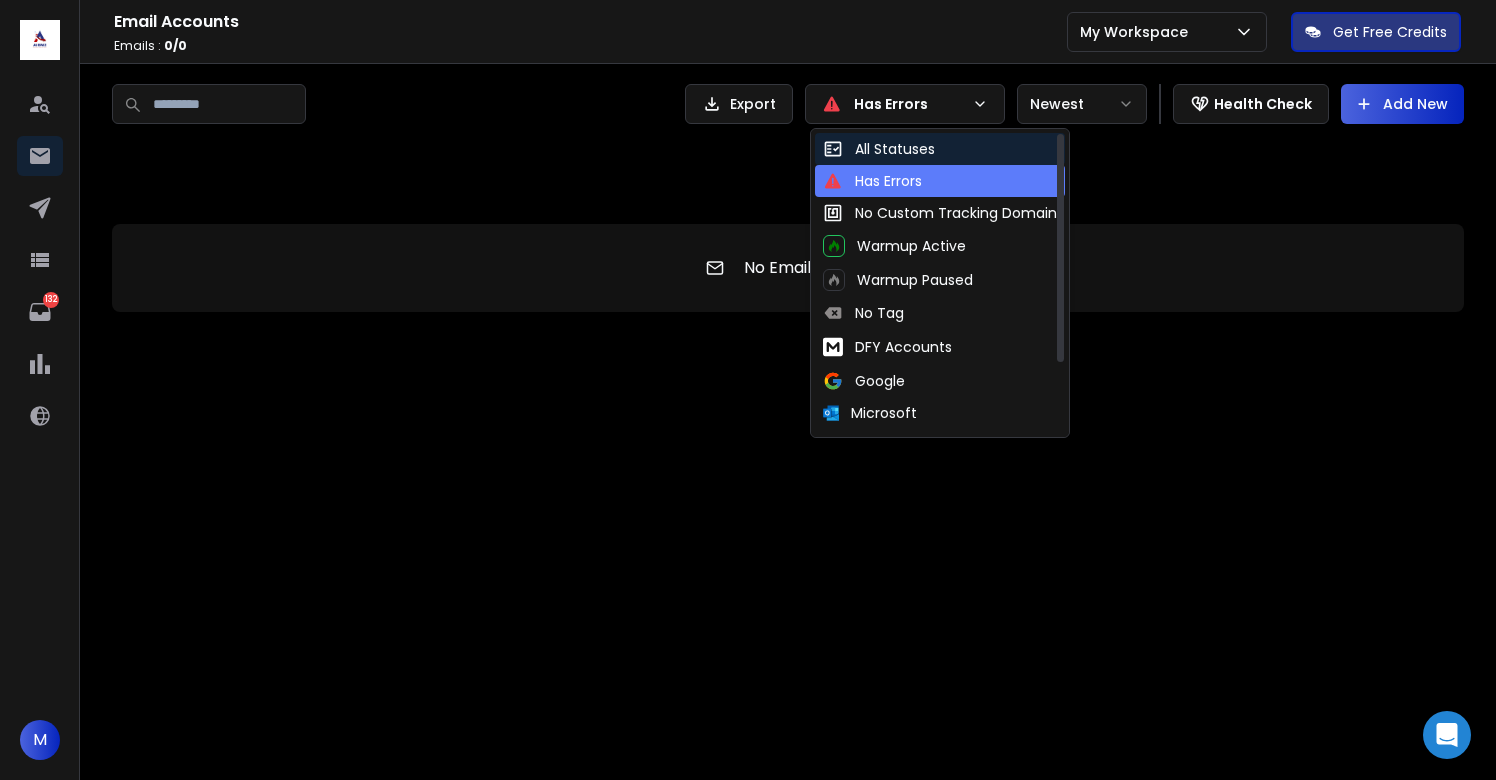 click on "All Statuses" at bounding box center [879, 149] 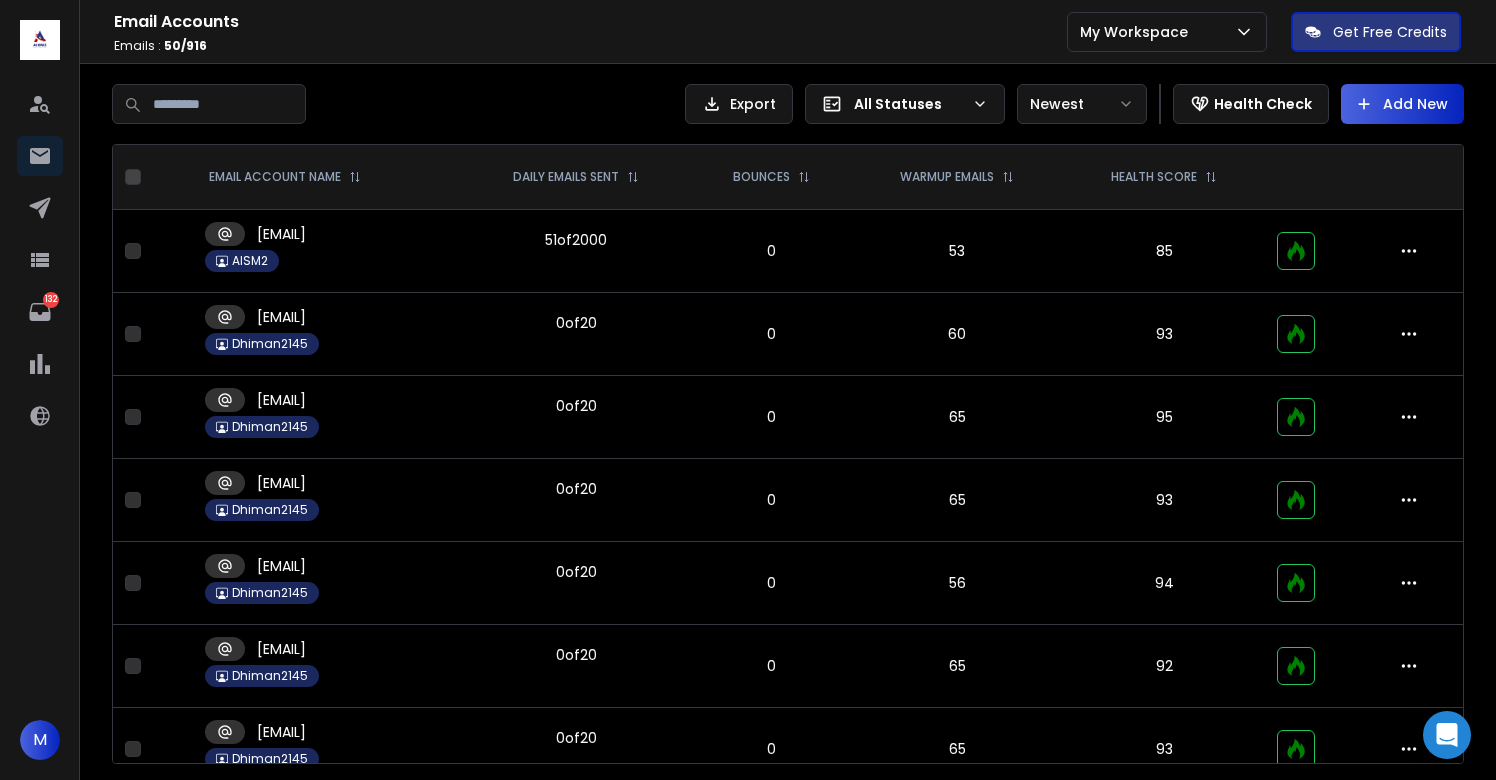 click on "Email Accounts" at bounding box center [590, 22] 